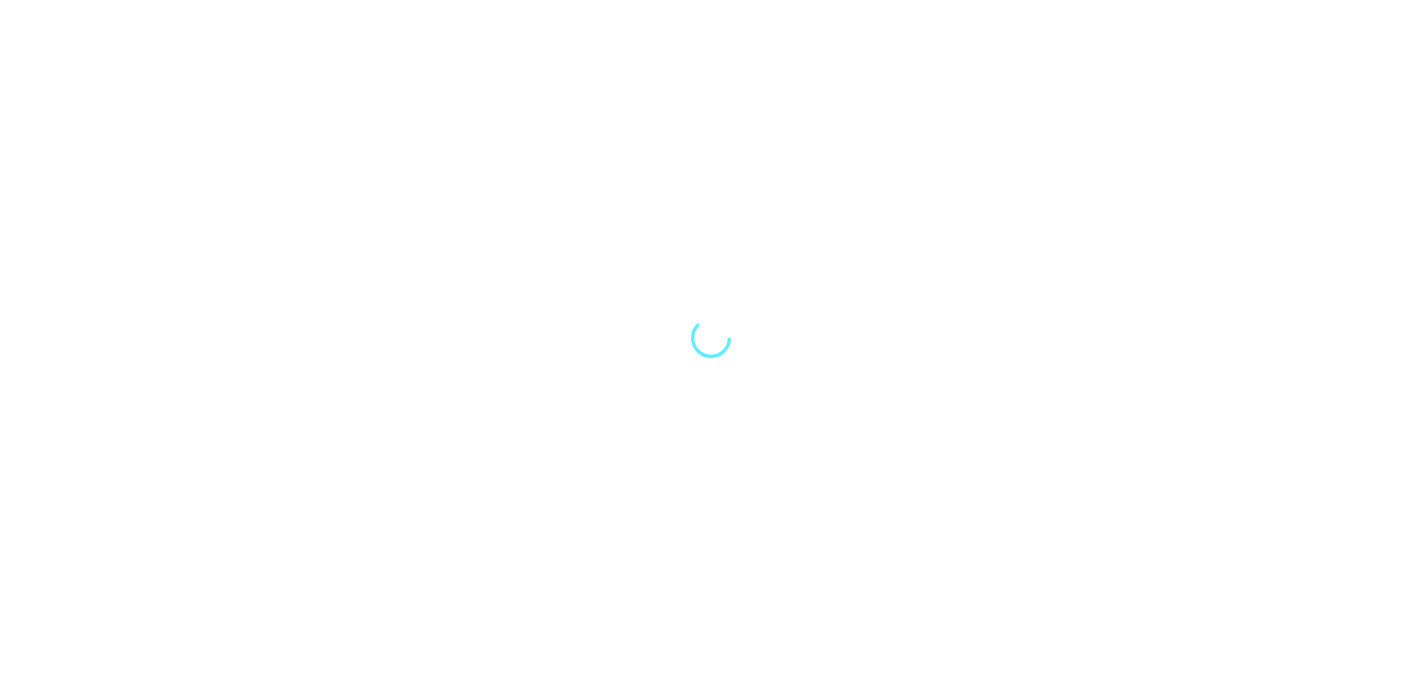 scroll, scrollTop: 0, scrollLeft: 0, axis: both 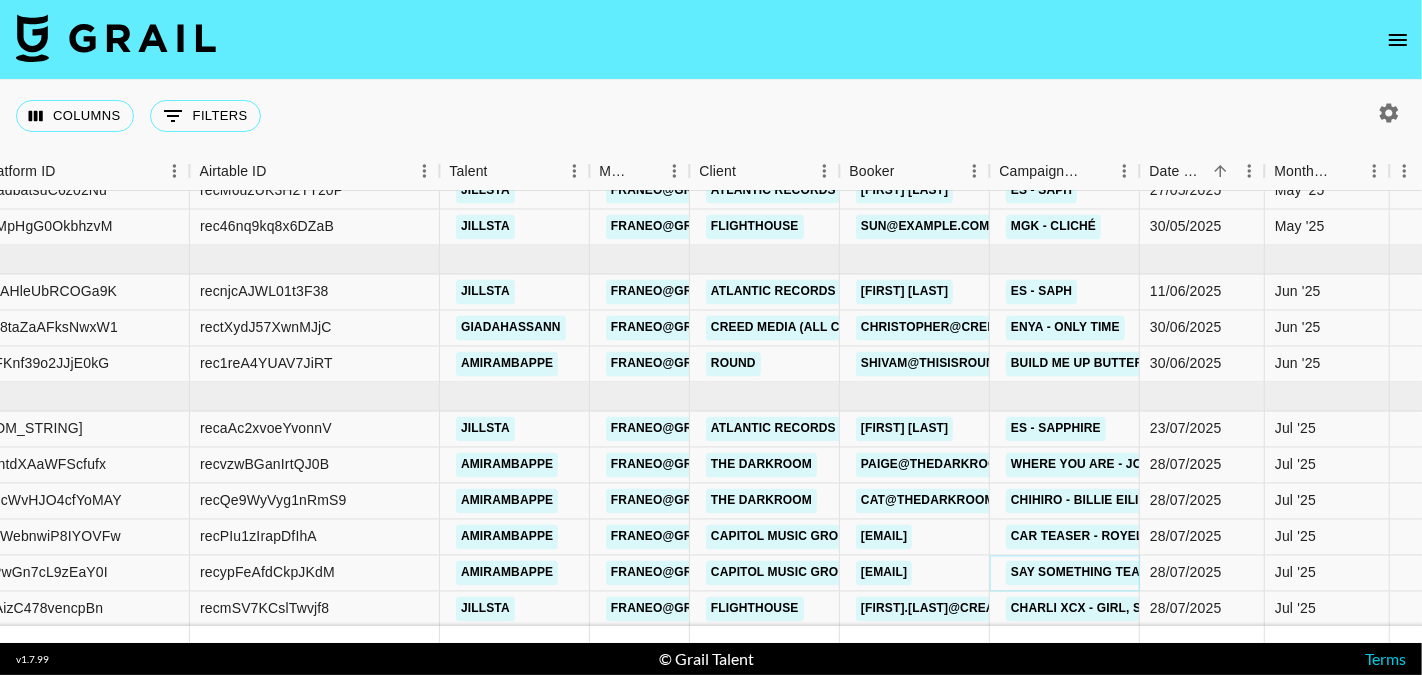 click on "say something teaser Royel Otis" at bounding box center [1127, 573] 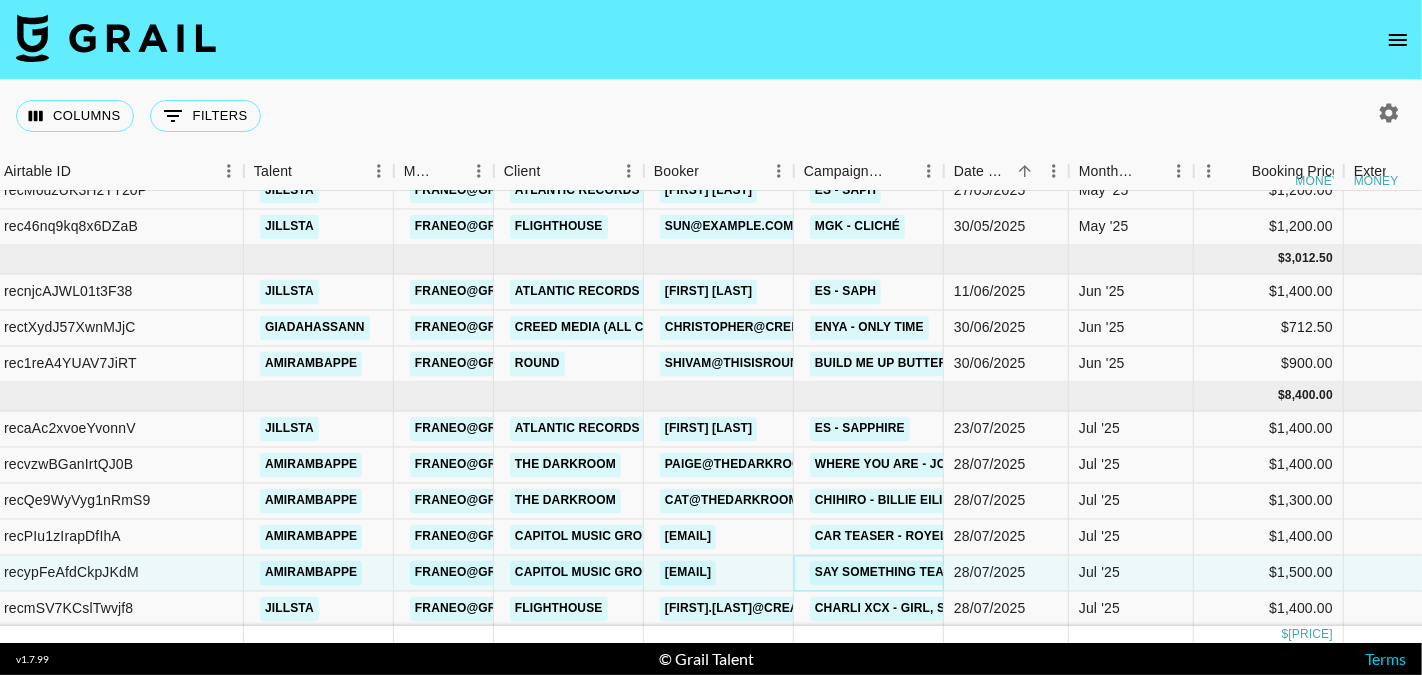 scroll, scrollTop: 298, scrollLeft: 422, axis: both 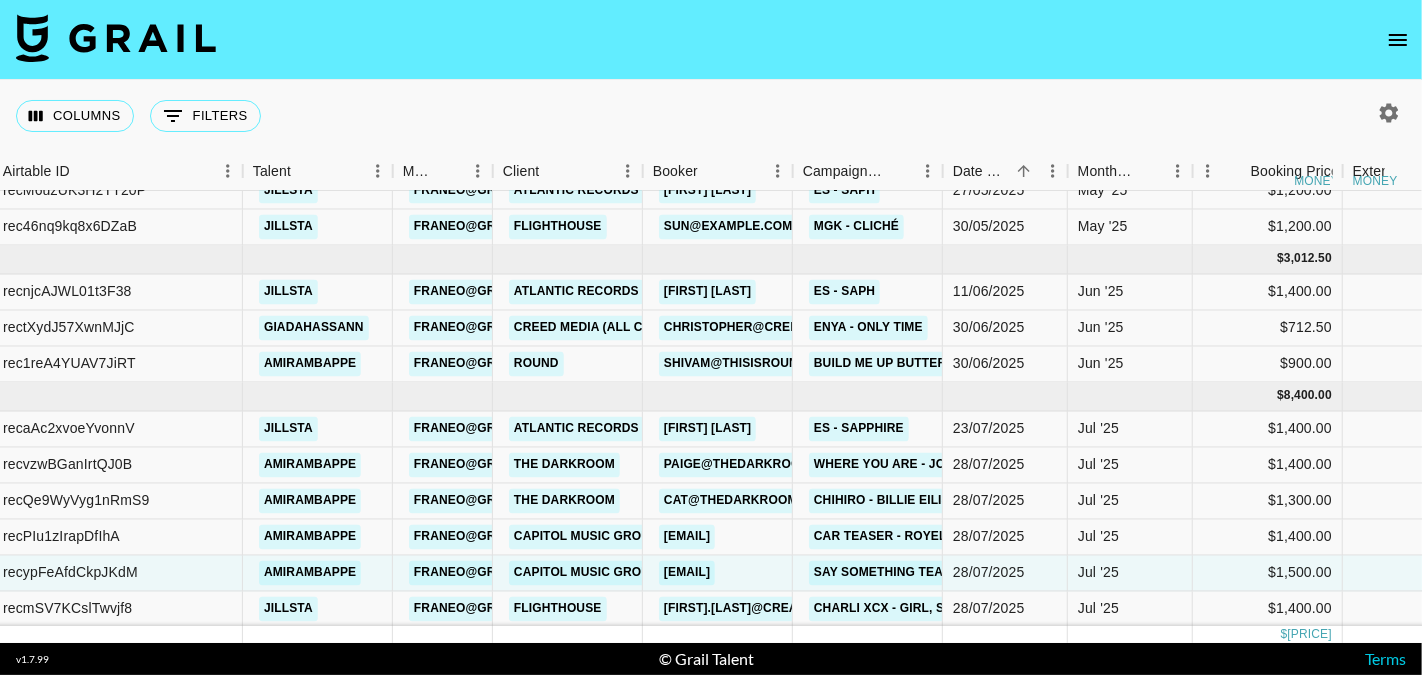 click 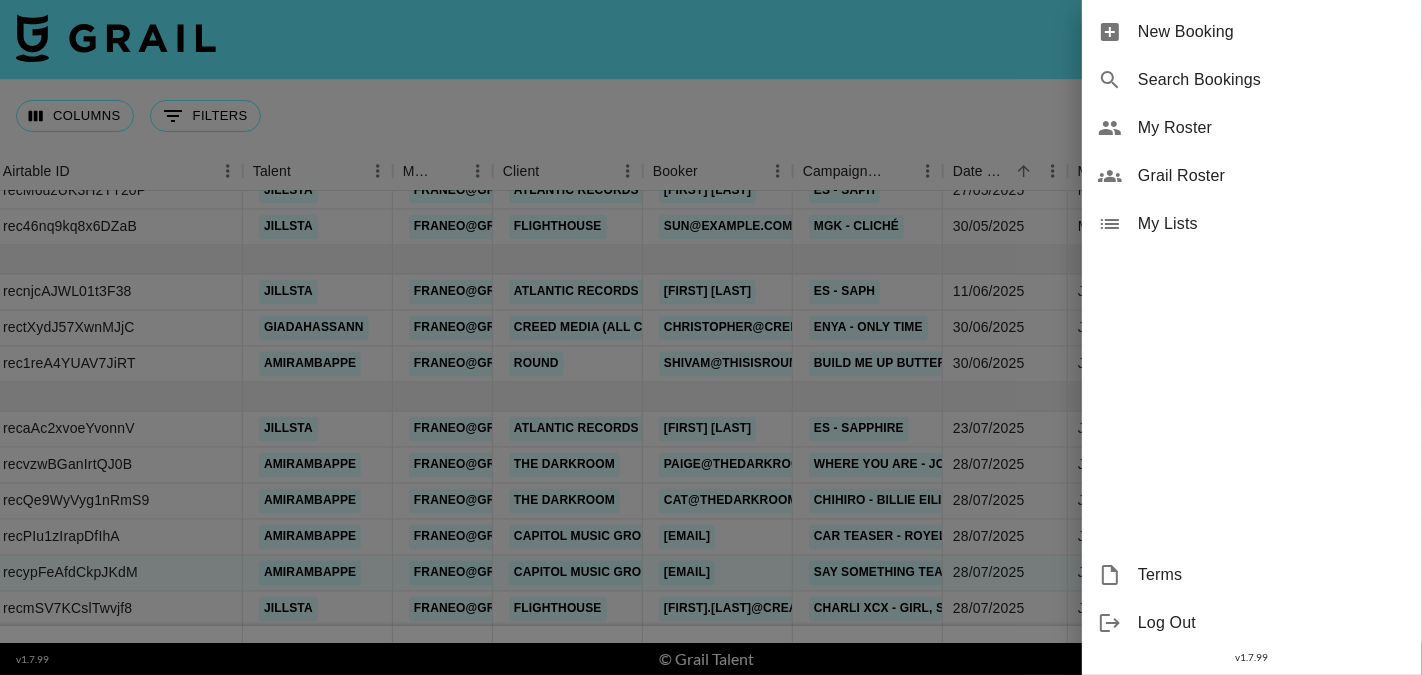 click on "New Booking" at bounding box center [1252, 32] 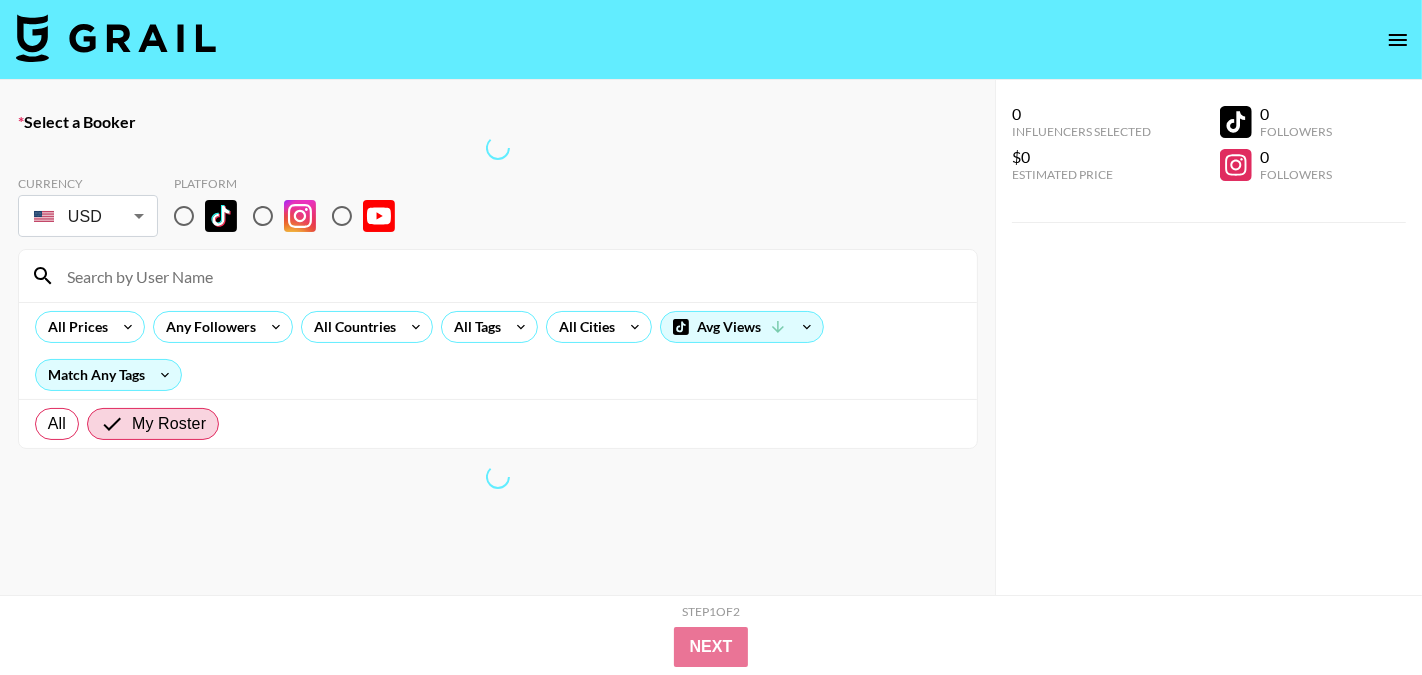 click at bounding box center [184, 216] 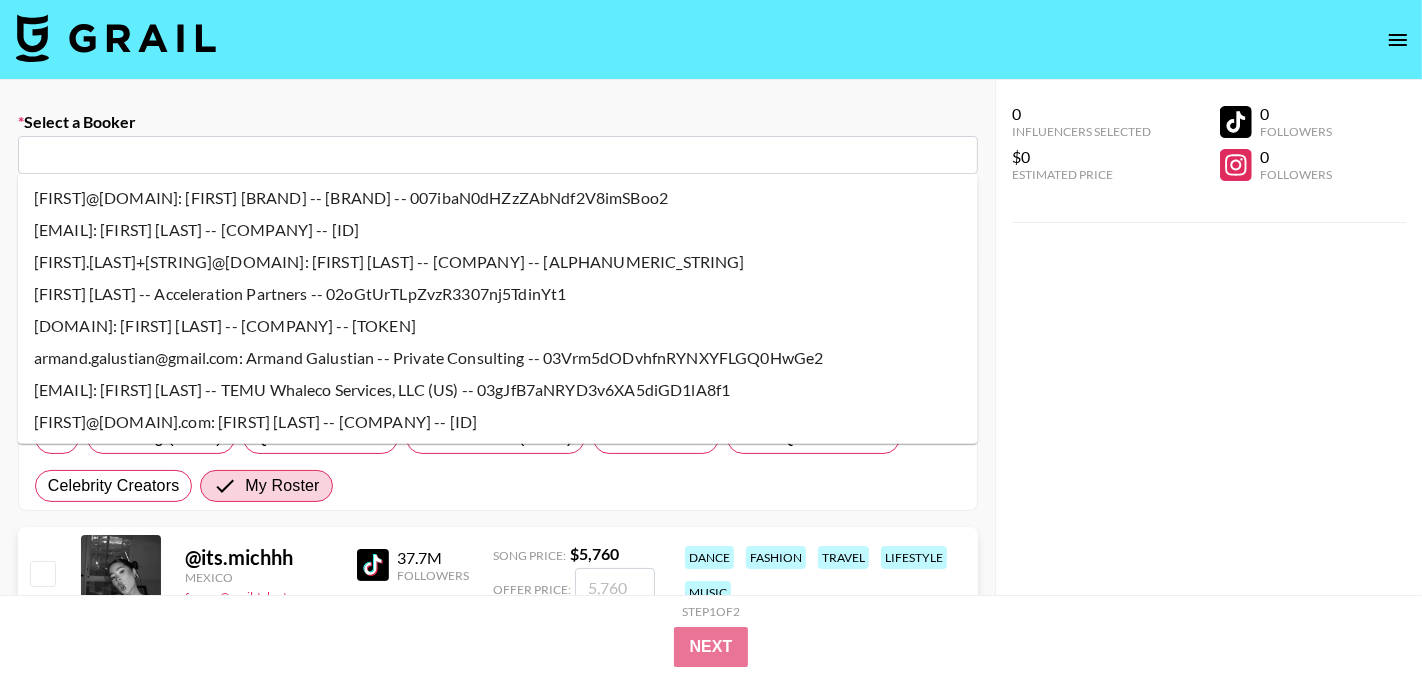 click at bounding box center [498, 155] 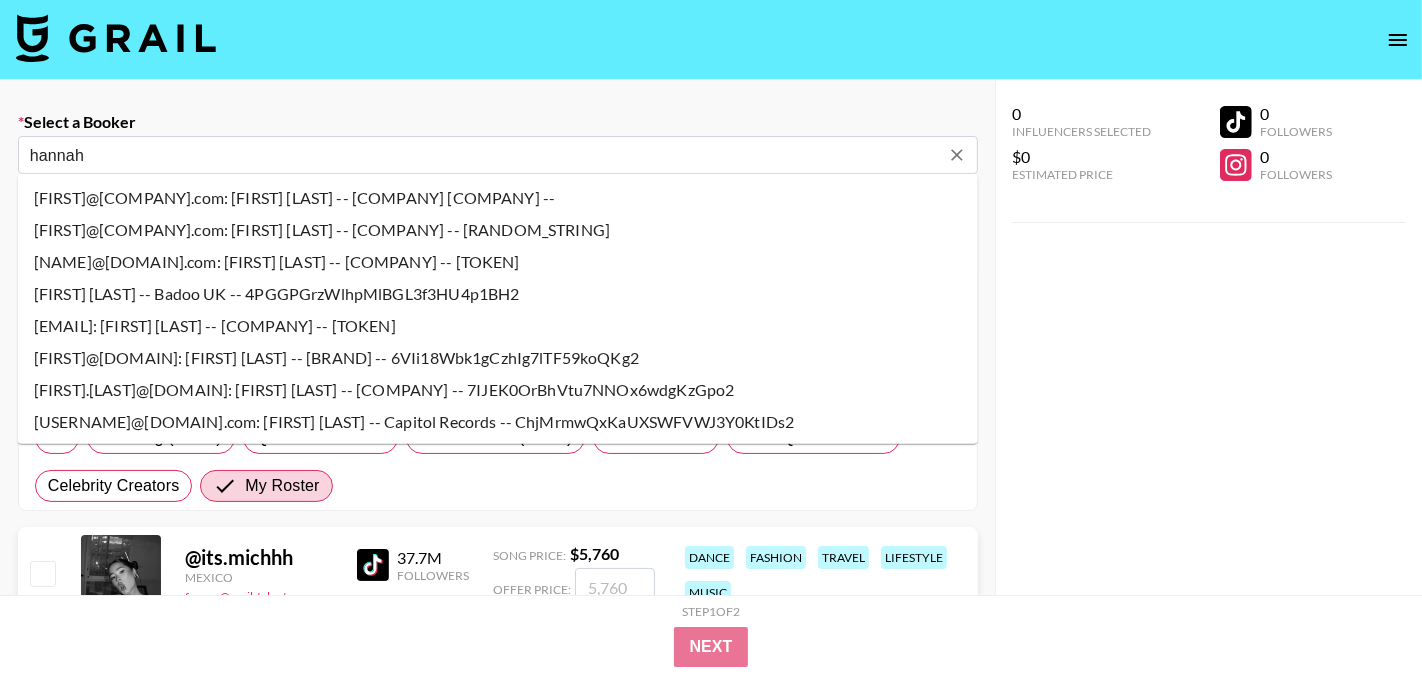 type on "[FIRST] [LAST] -- Capitol Records -- iZTDmYnhZFNkajkakyulkkyY2K93" 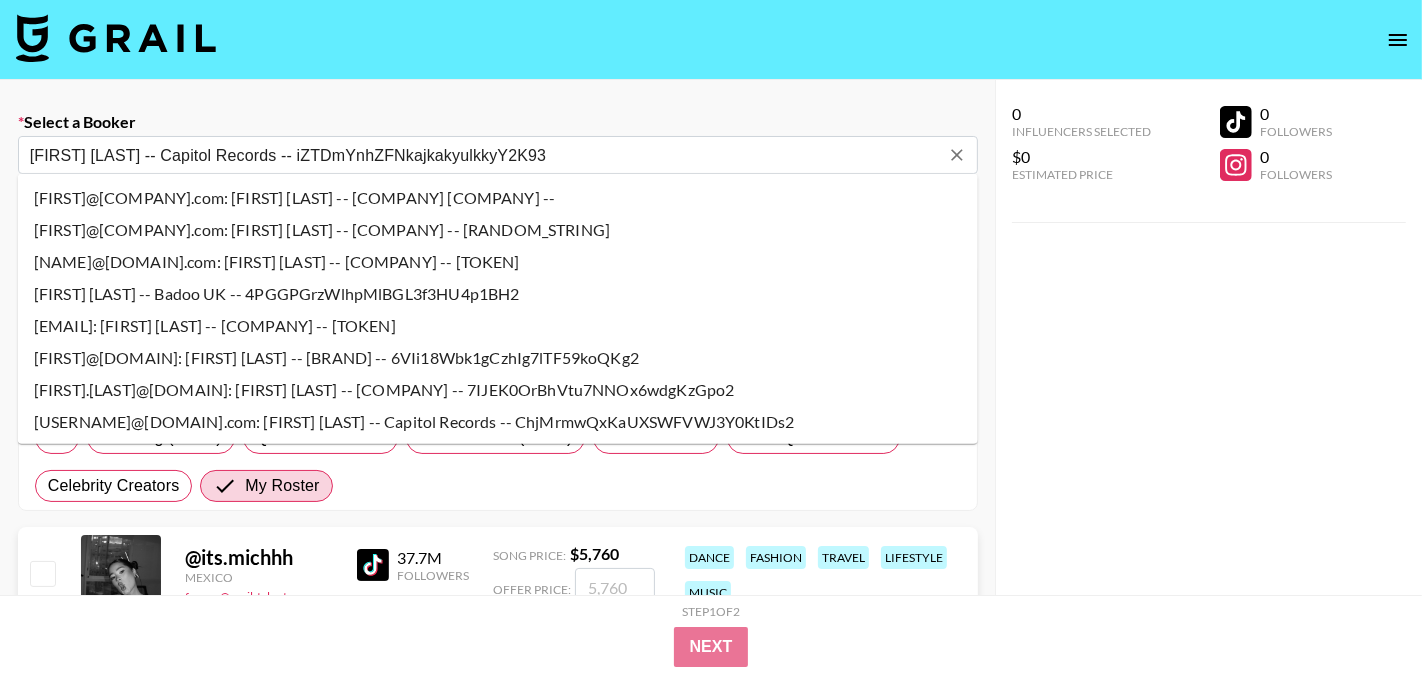 click on "[FIRST] [LAST] -- Capitol Records -- iZTDmYnhZFNkajkakyulkkyY2K93" at bounding box center (484, 155) 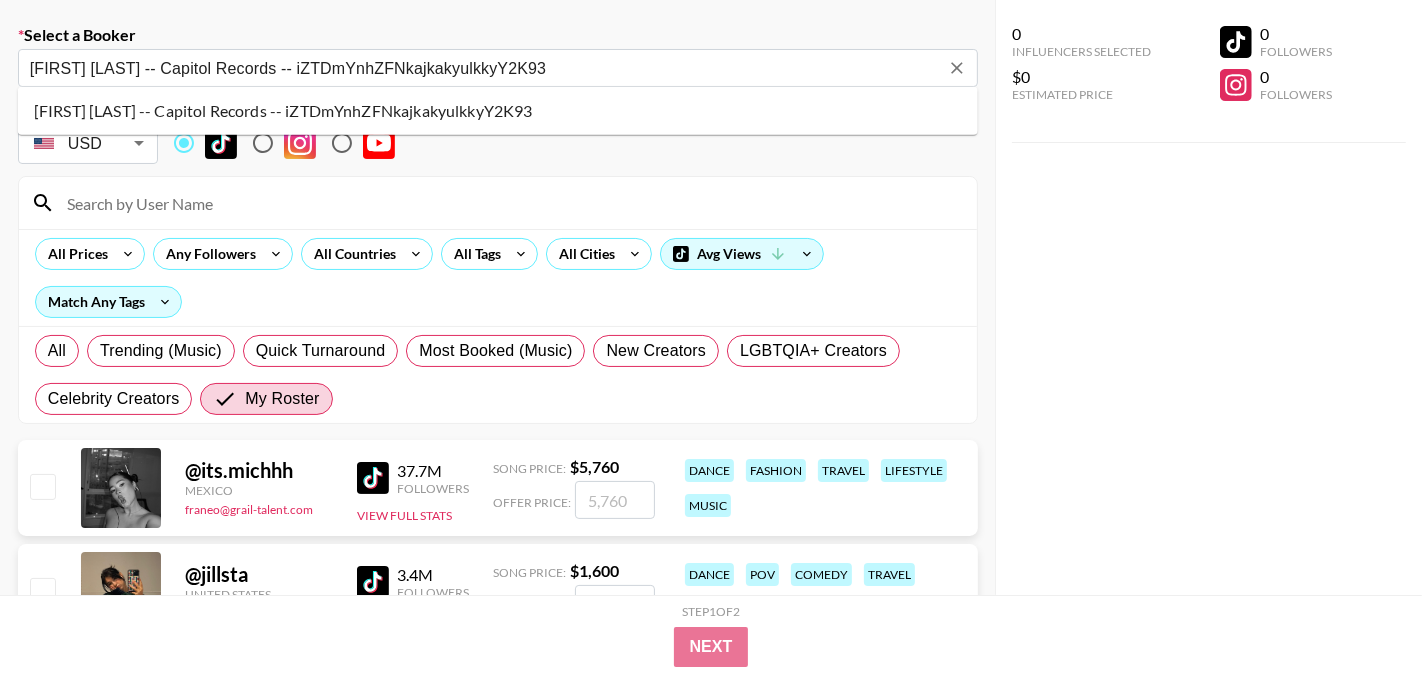 click on "[FIRST] [LAST] -- Capitol Records -- iZTDmYnhZFNkajkakyulkkyY2K93" at bounding box center [498, 111] 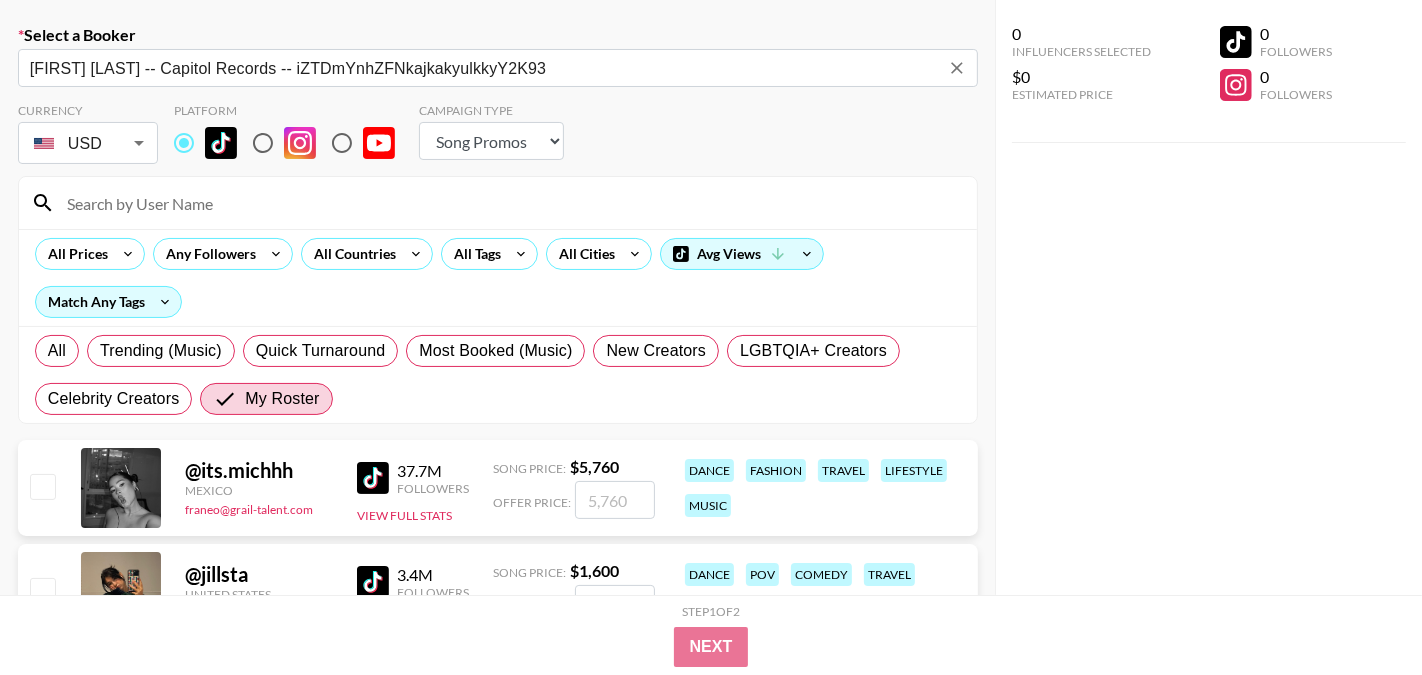 click at bounding box center (510, 203) 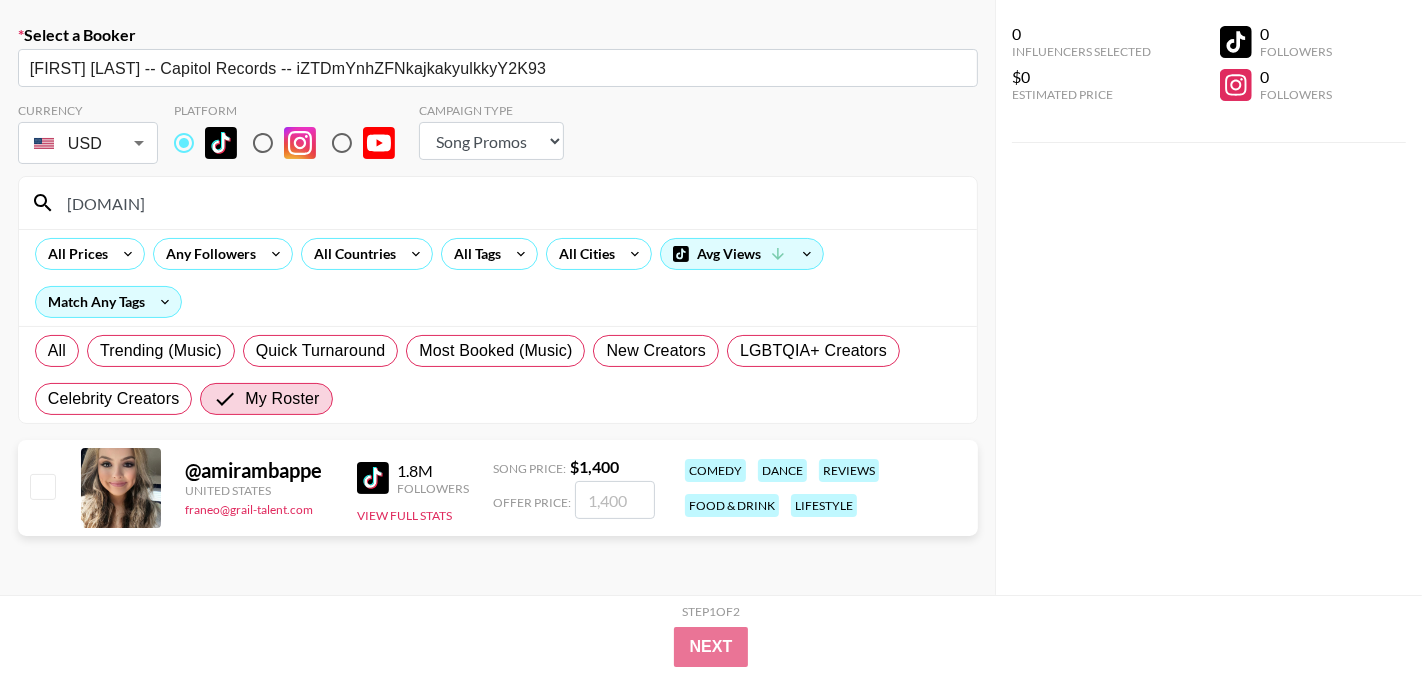 type on "[DOMAIN]" 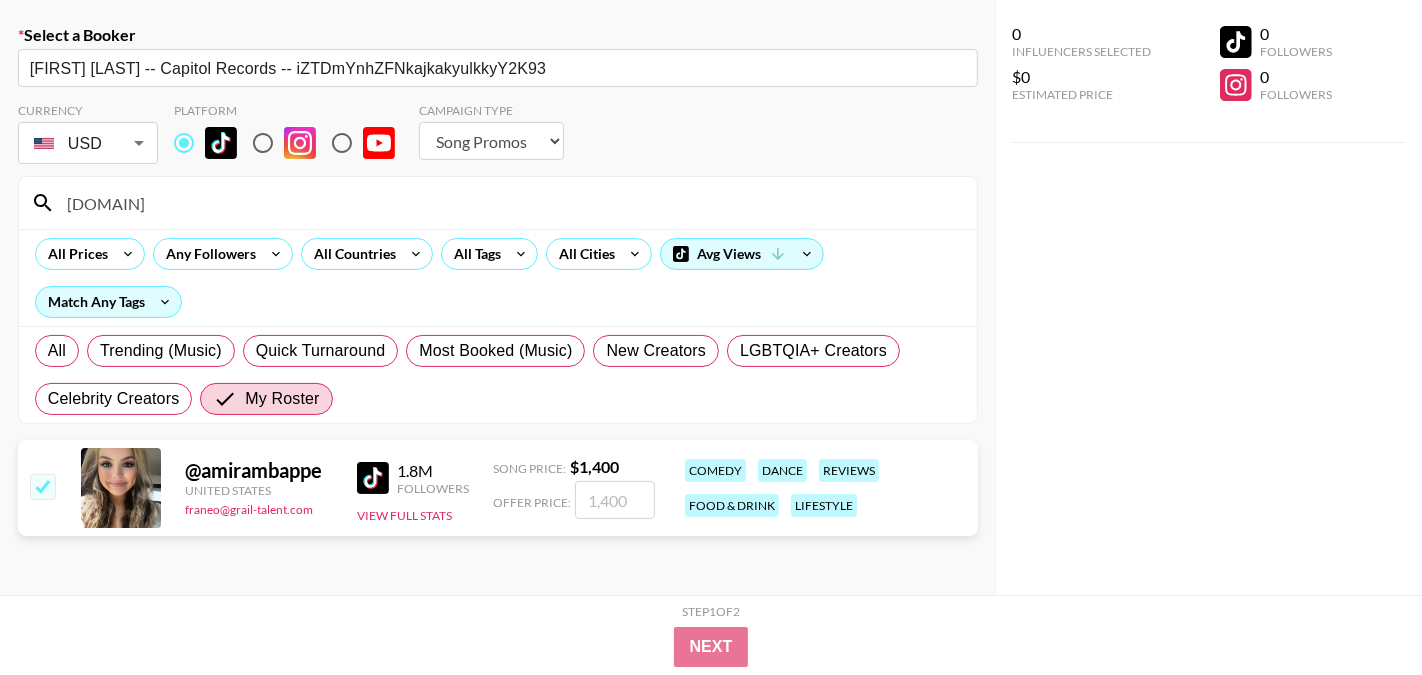 checkbox on "true" 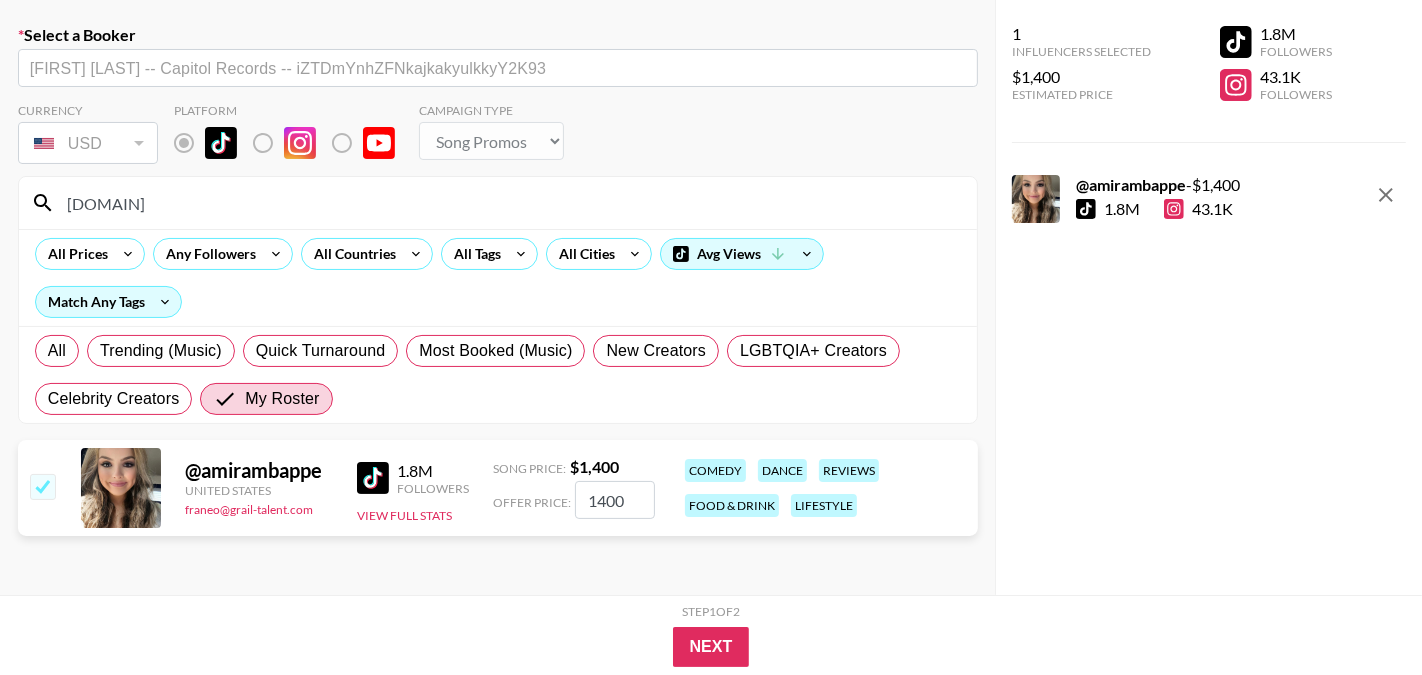 click on "1400" at bounding box center (615, 500) 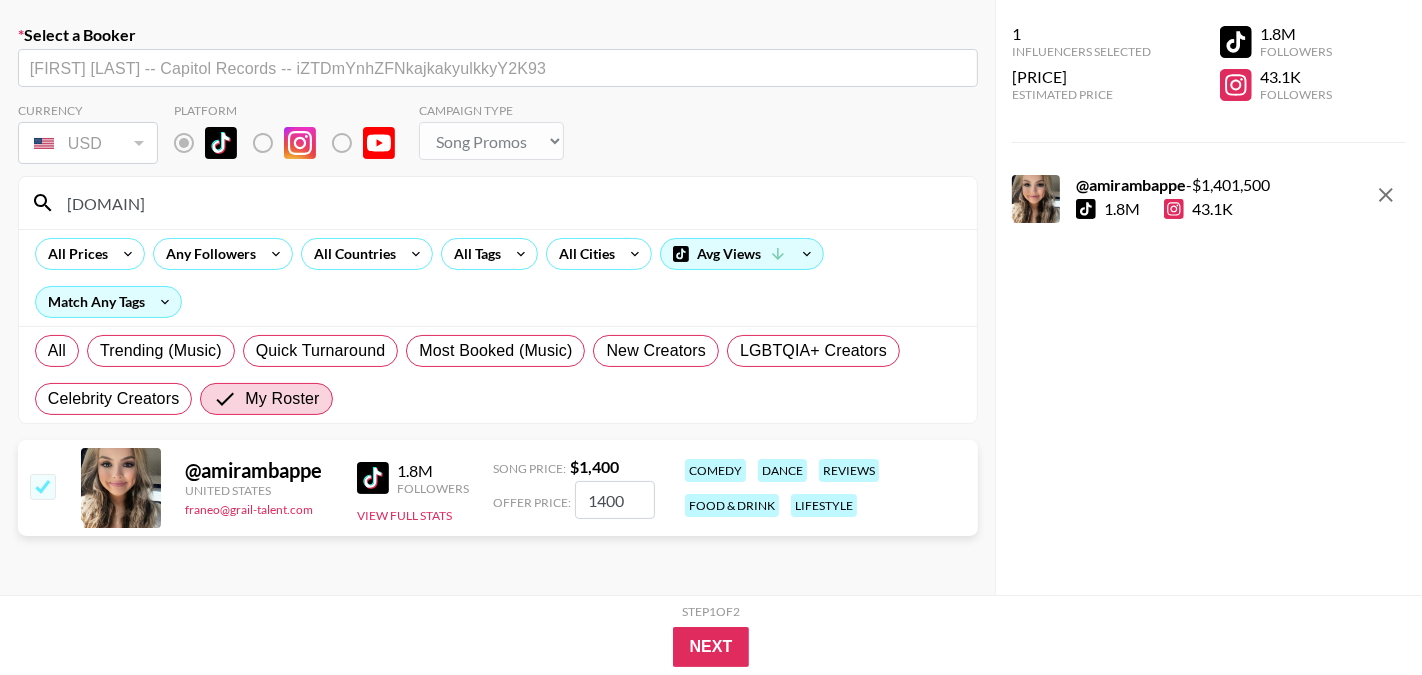 scroll, scrollTop: 0, scrollLeft: 0, axis: both 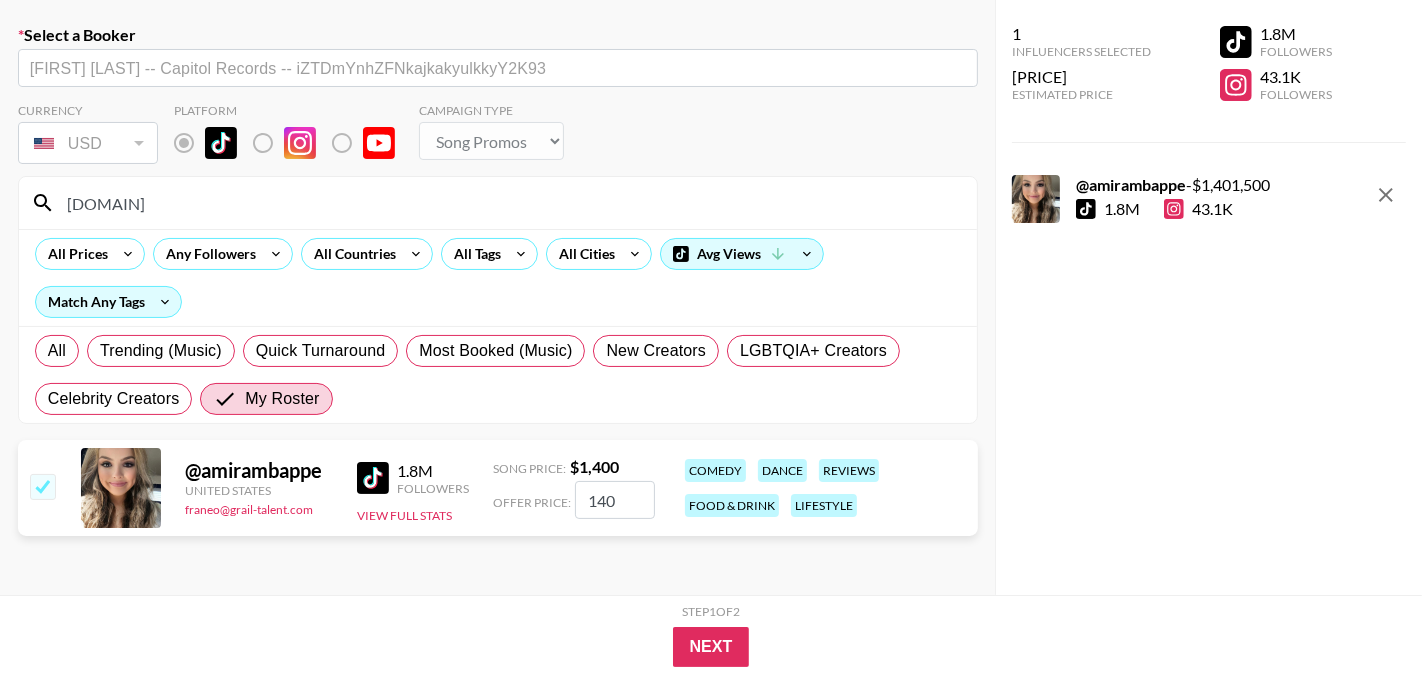 type on "10" 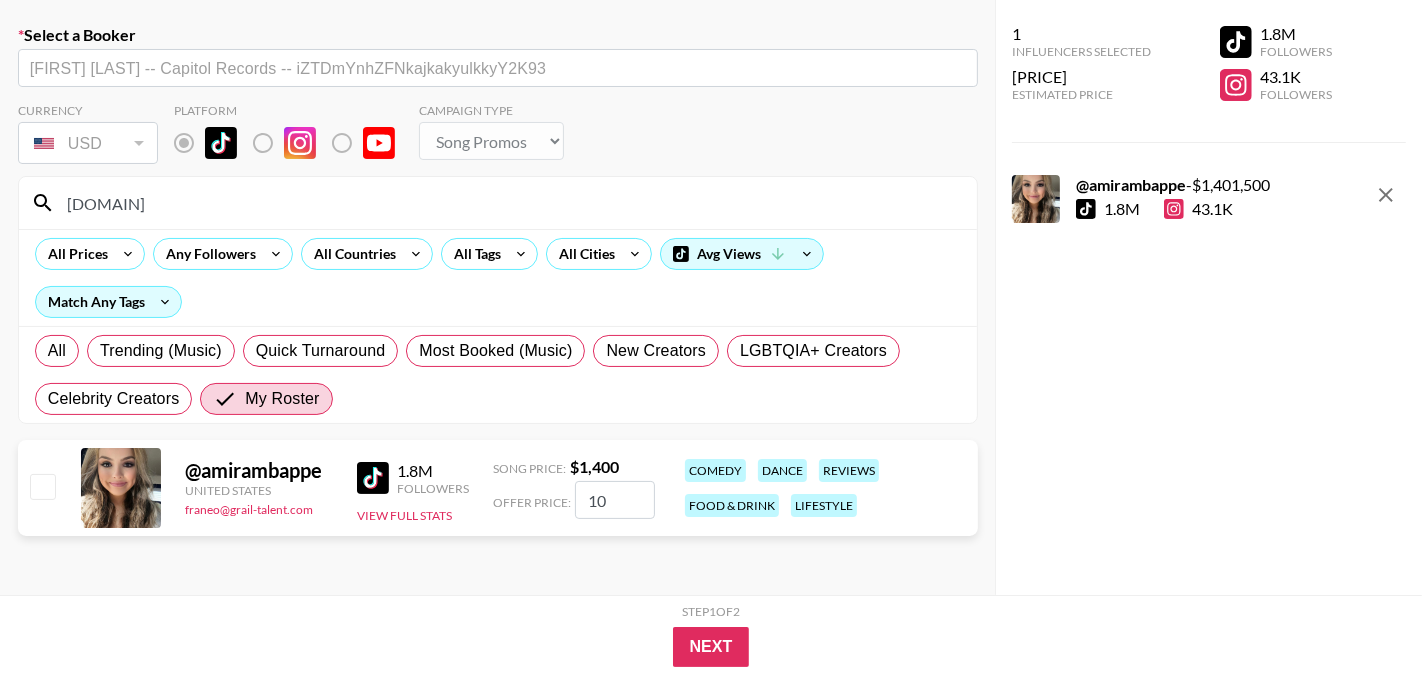 type 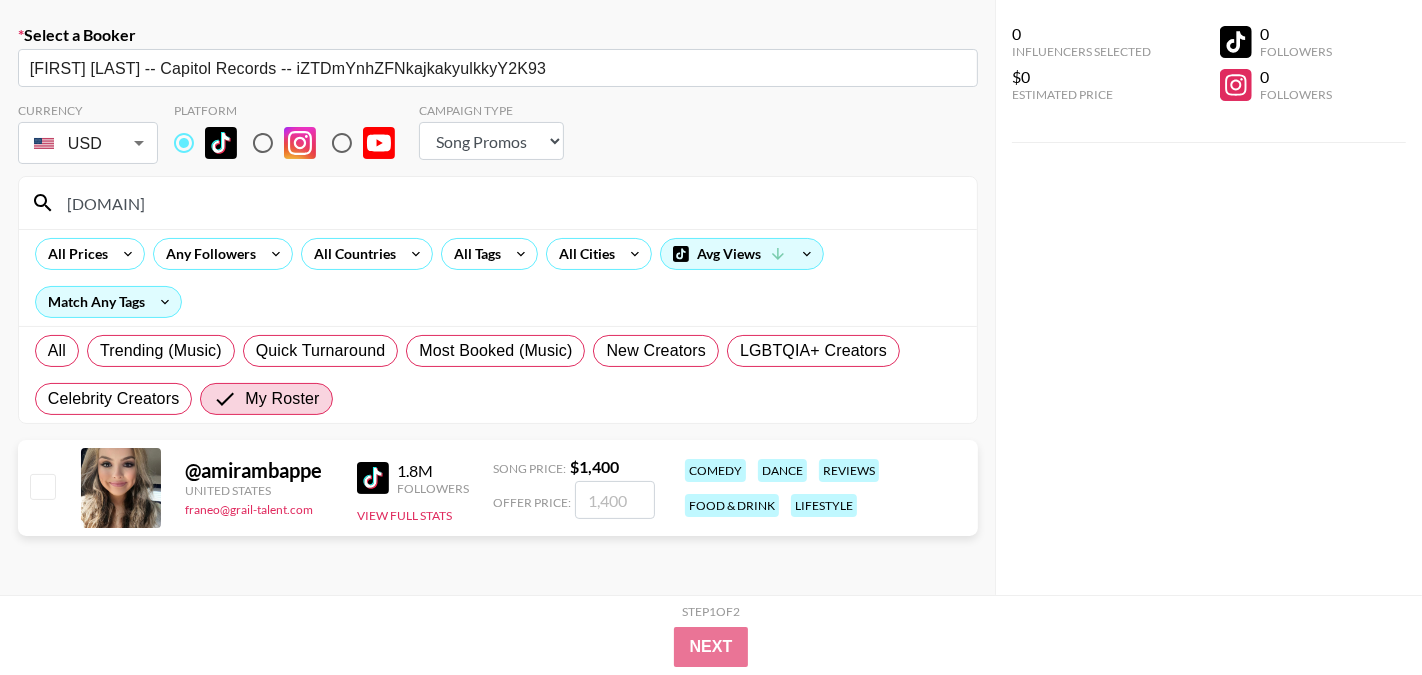 checkbox on "true" 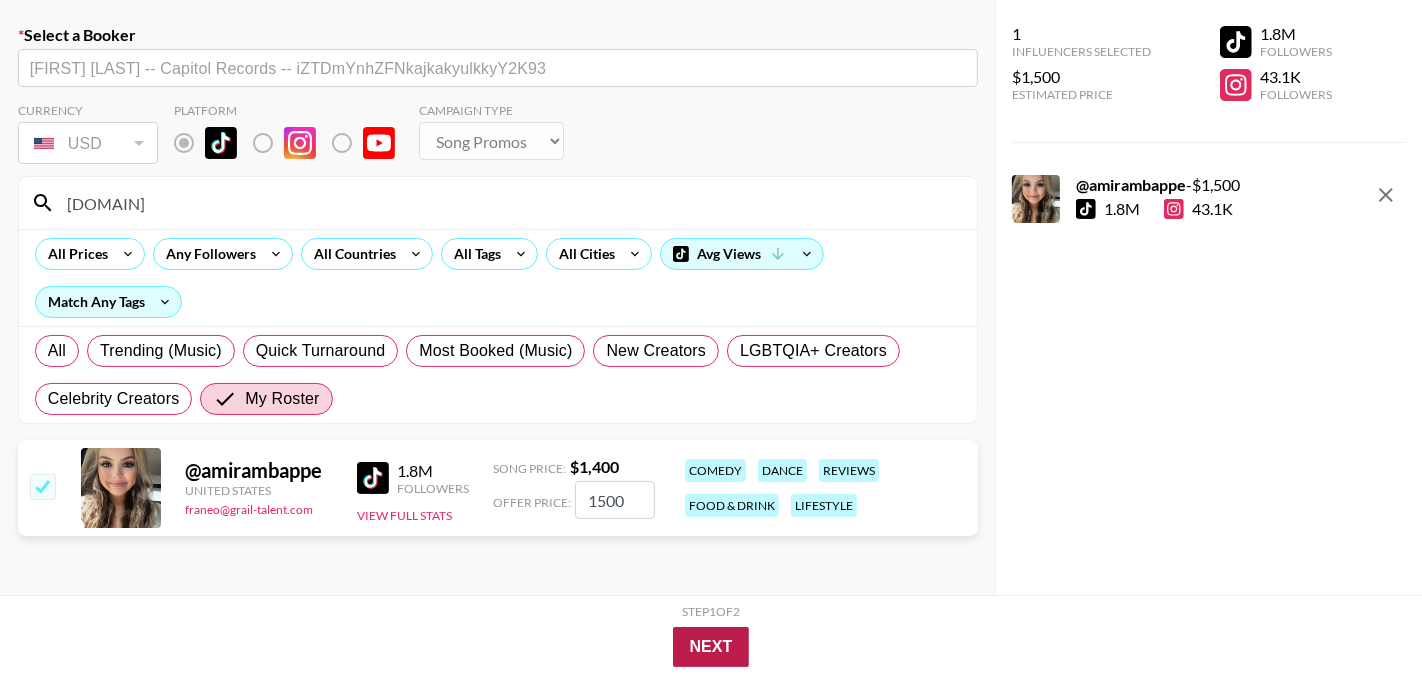 type on "1500" 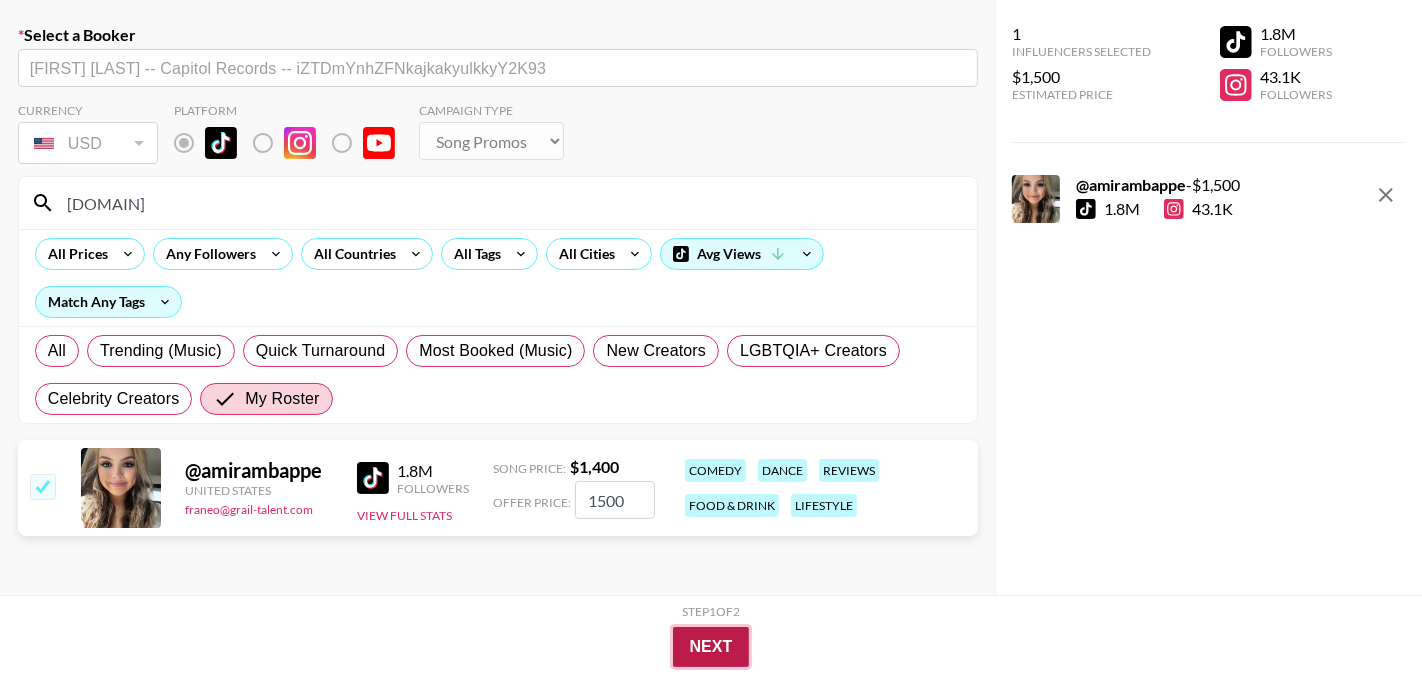 click on "Next" at bounding box center [711, 647] 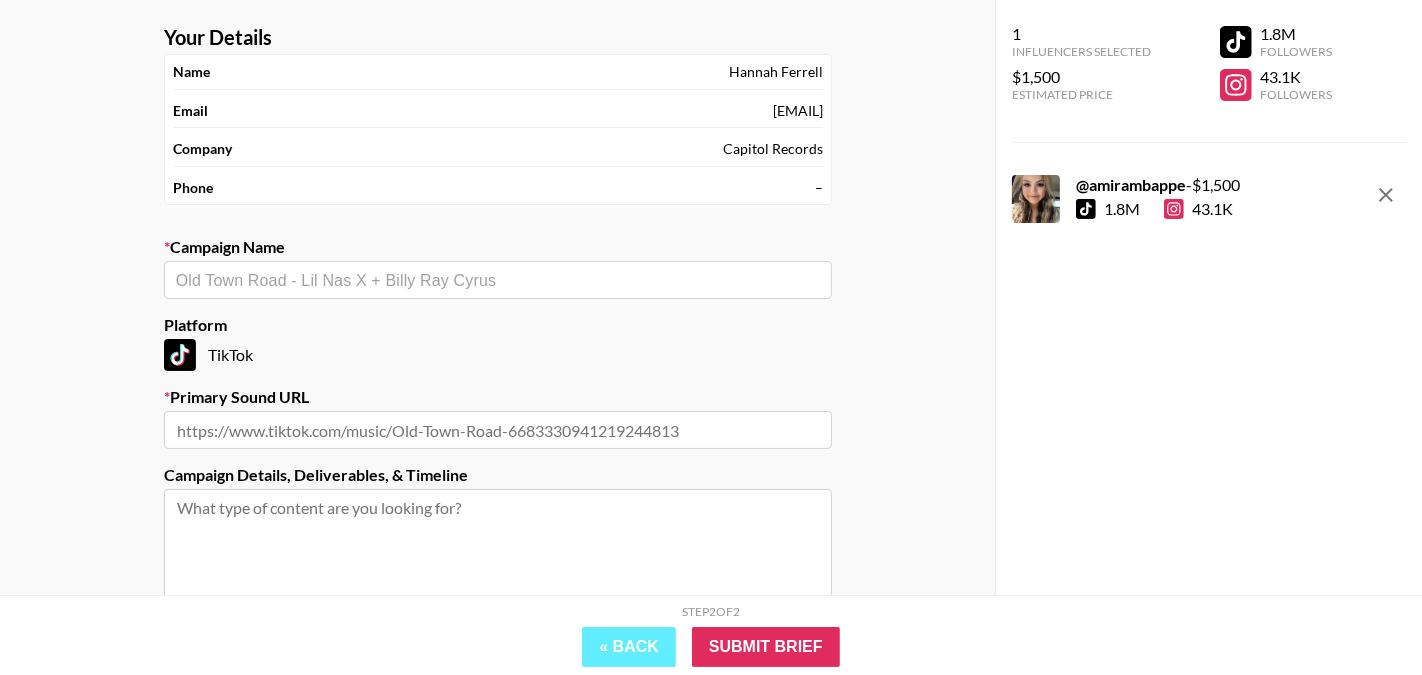 click at bounding box center (498, 280) 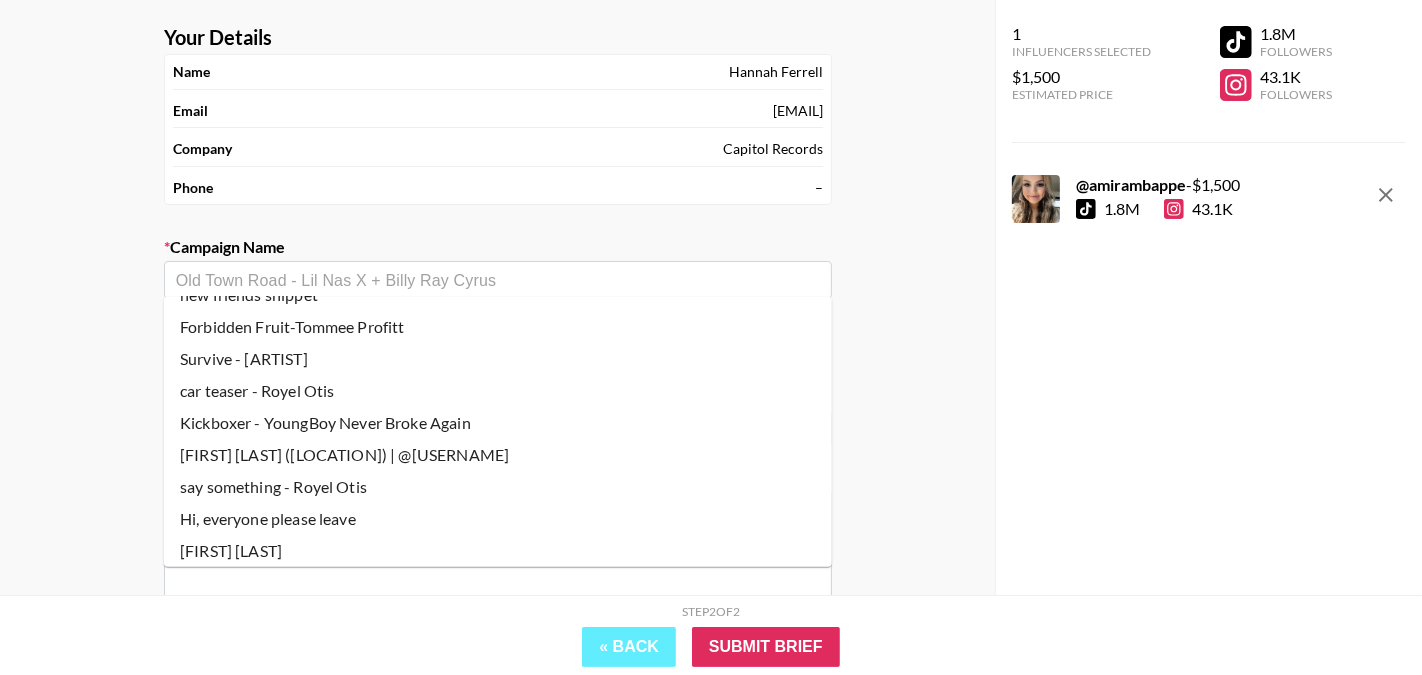 scroll, scrollTop: 66, scrollLeft: 0, axis: vertical 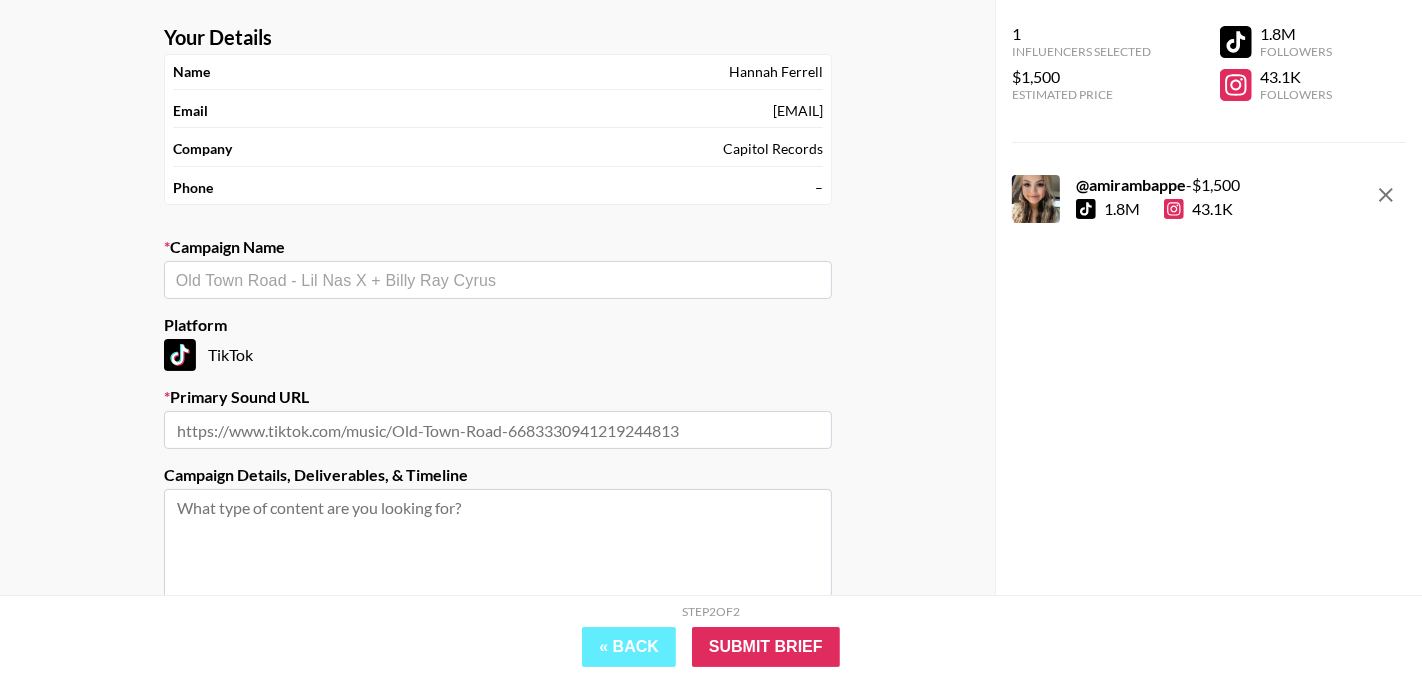click at bounding box center [498, 280] 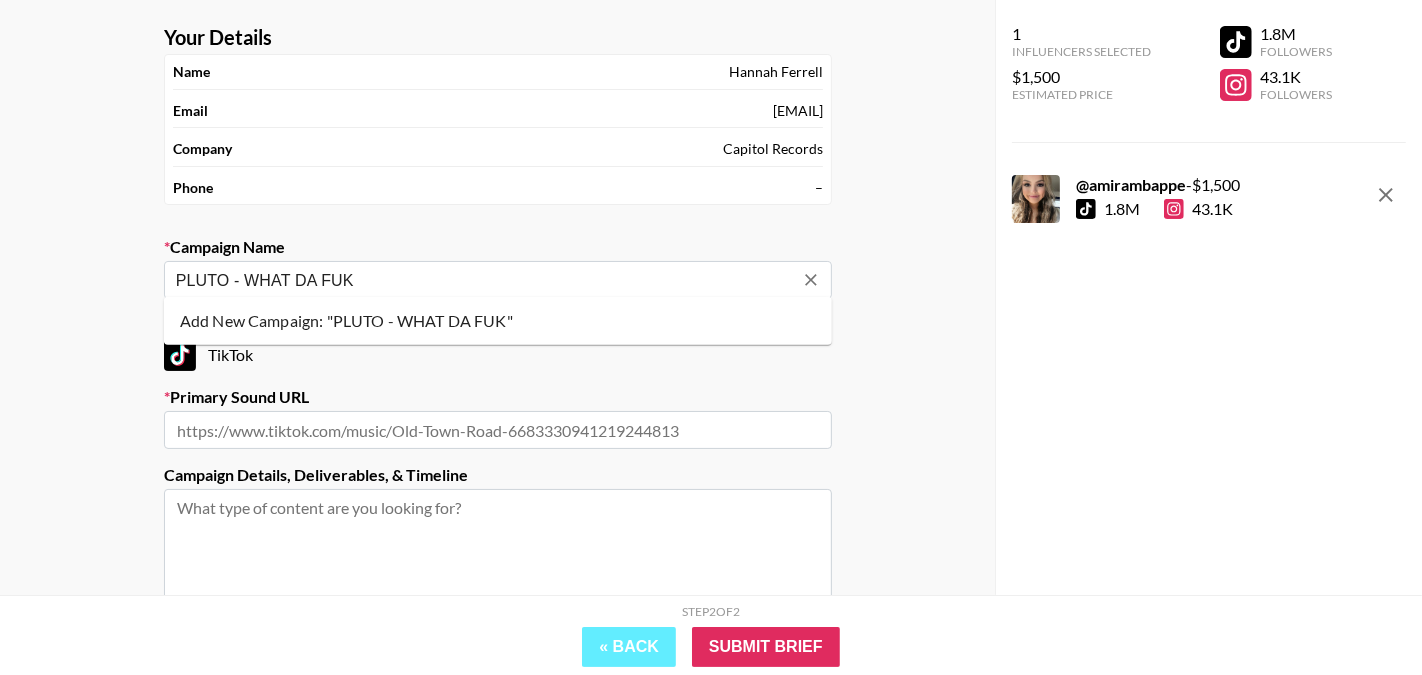 click on "Add New Campaign: "PLUTO - WHAT DA FUK"" at bounding box center (498, 321) 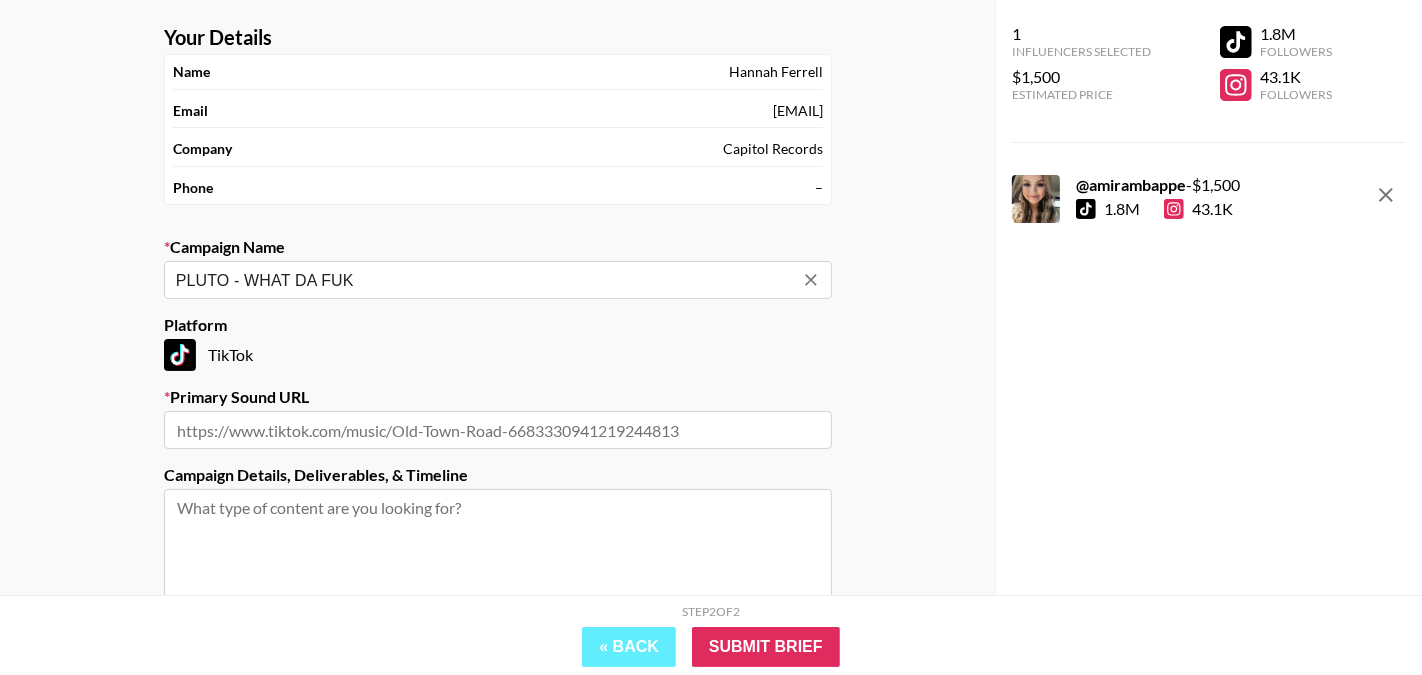 type on "PLUTO - WHAT DA FUK" 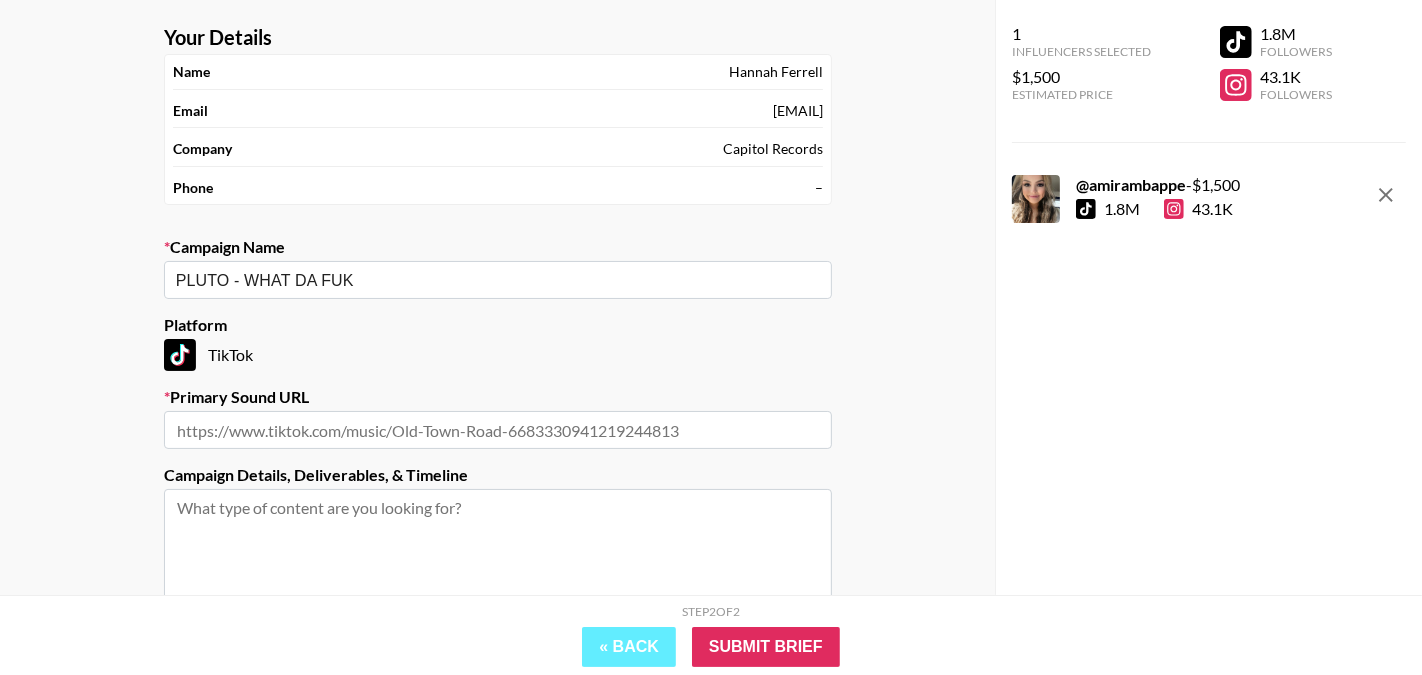 click at bounding box center [498, 430] 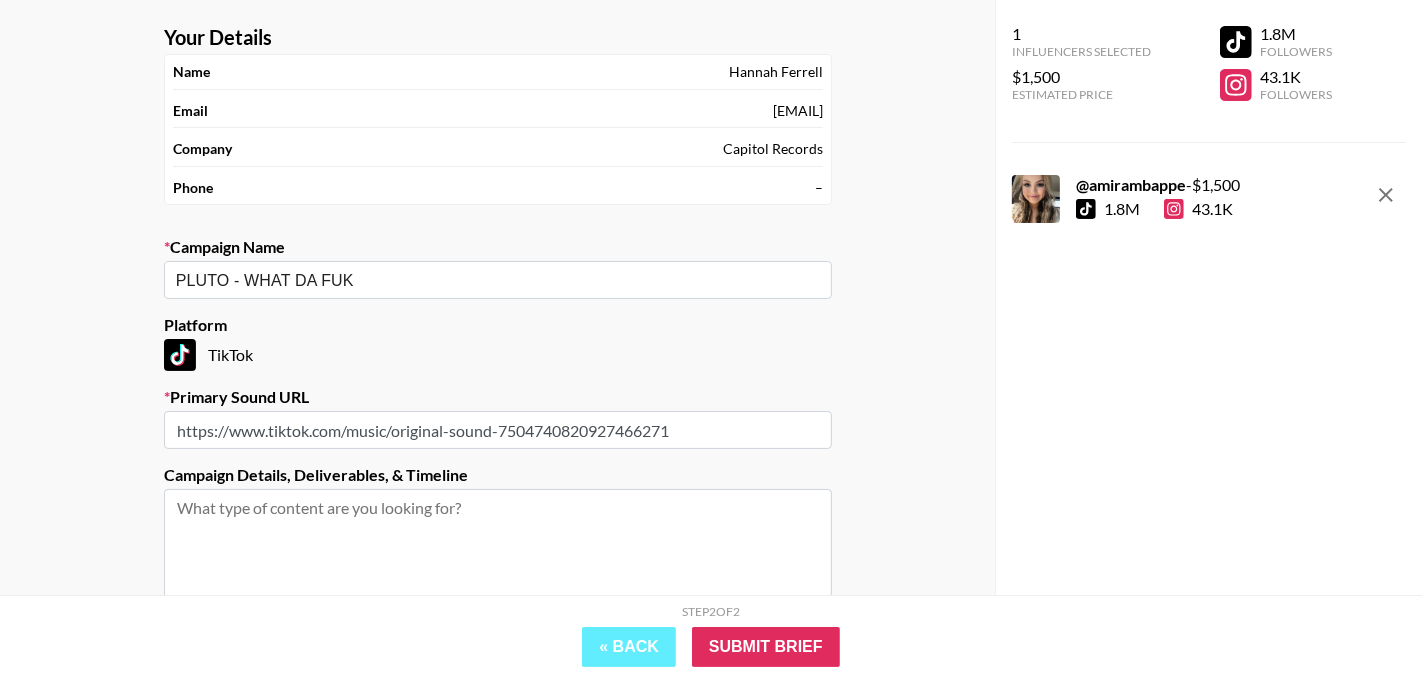 type on "https://www.tiktok.com/music/original-sound-7504740820927466271" 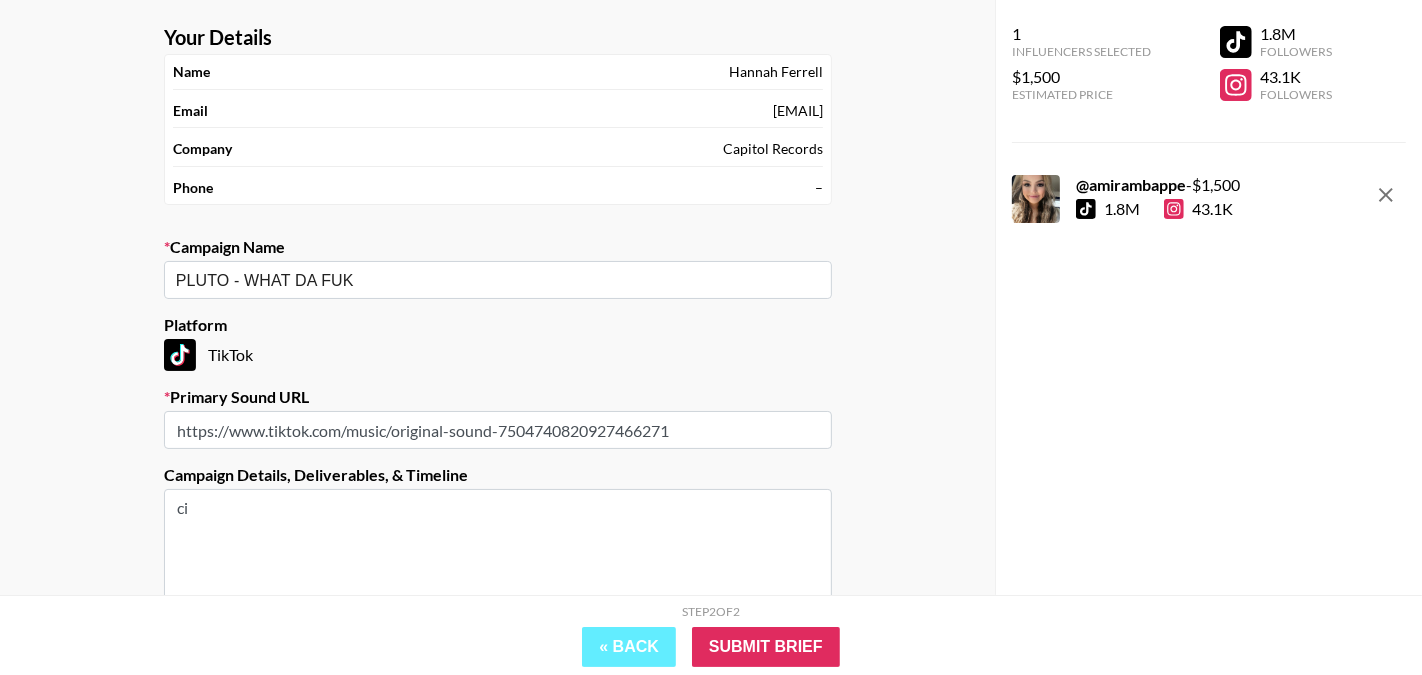 type on "c" 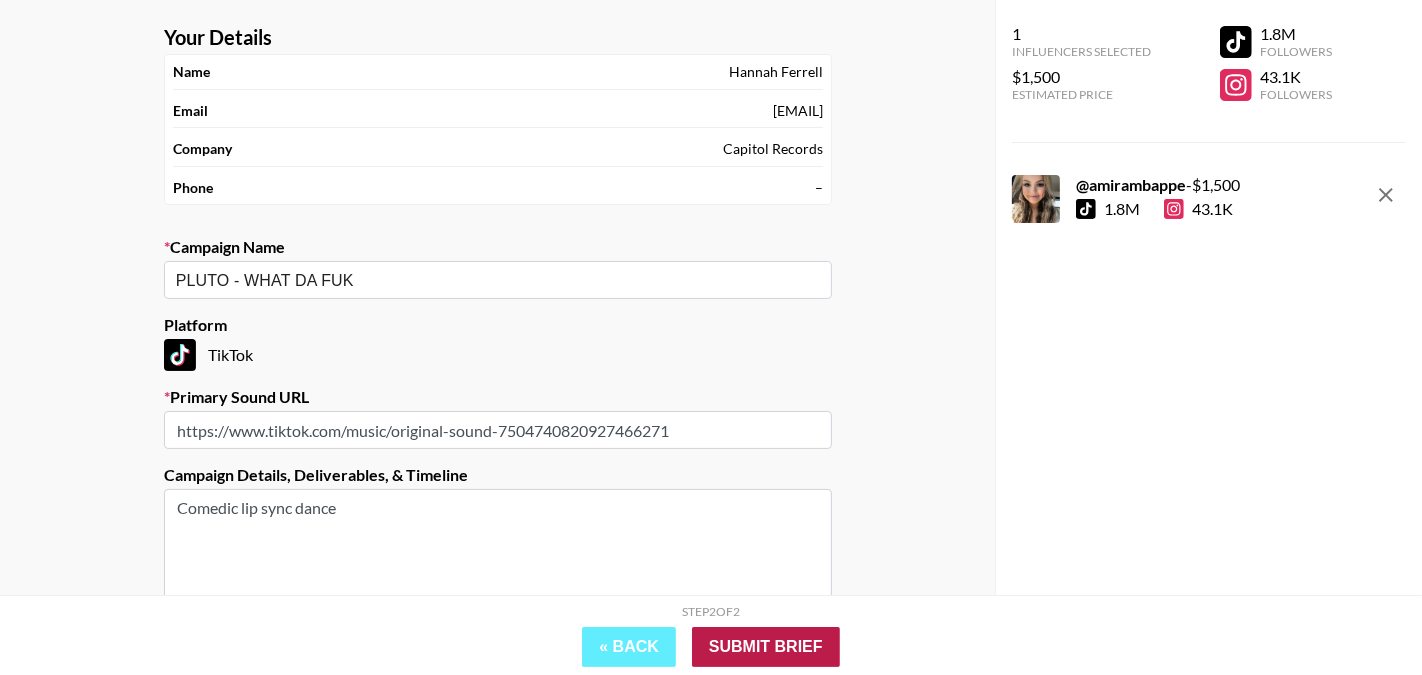 type on "Comedic lip sync dance" 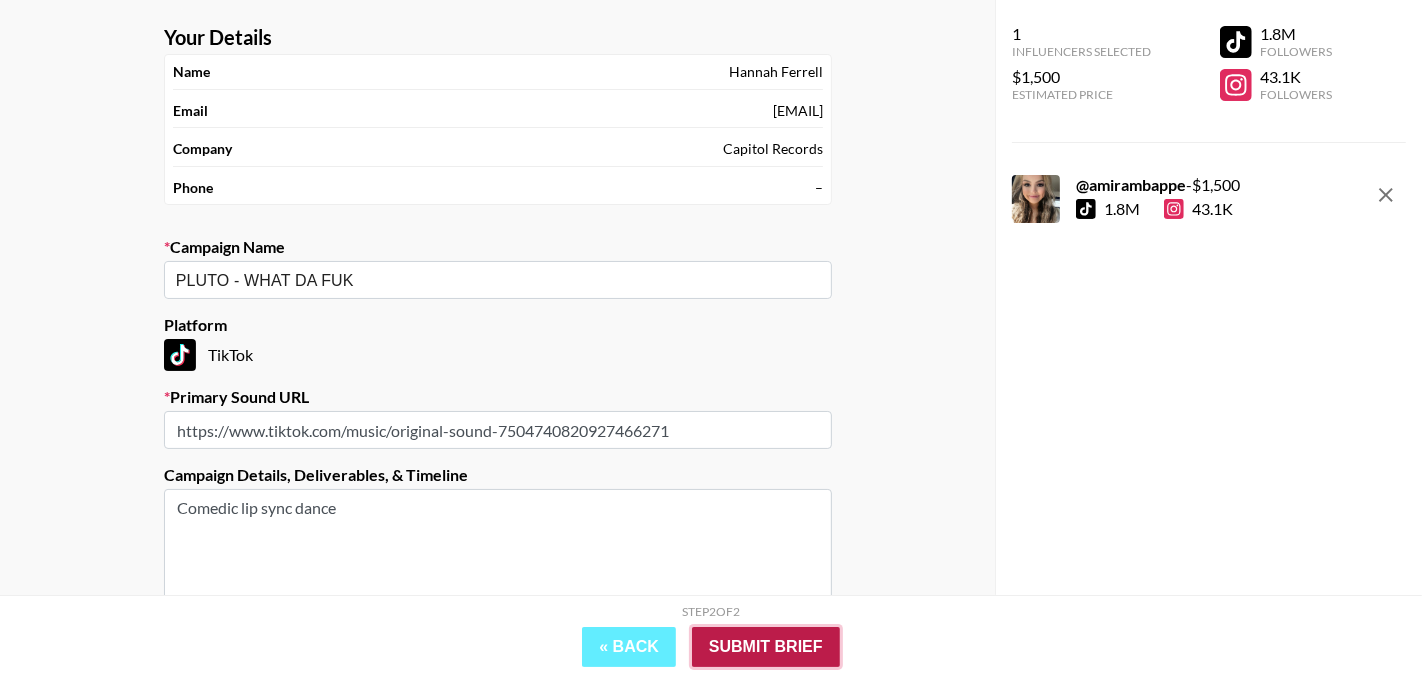 click on "Submit Brief" at bounding box center [766, 647] 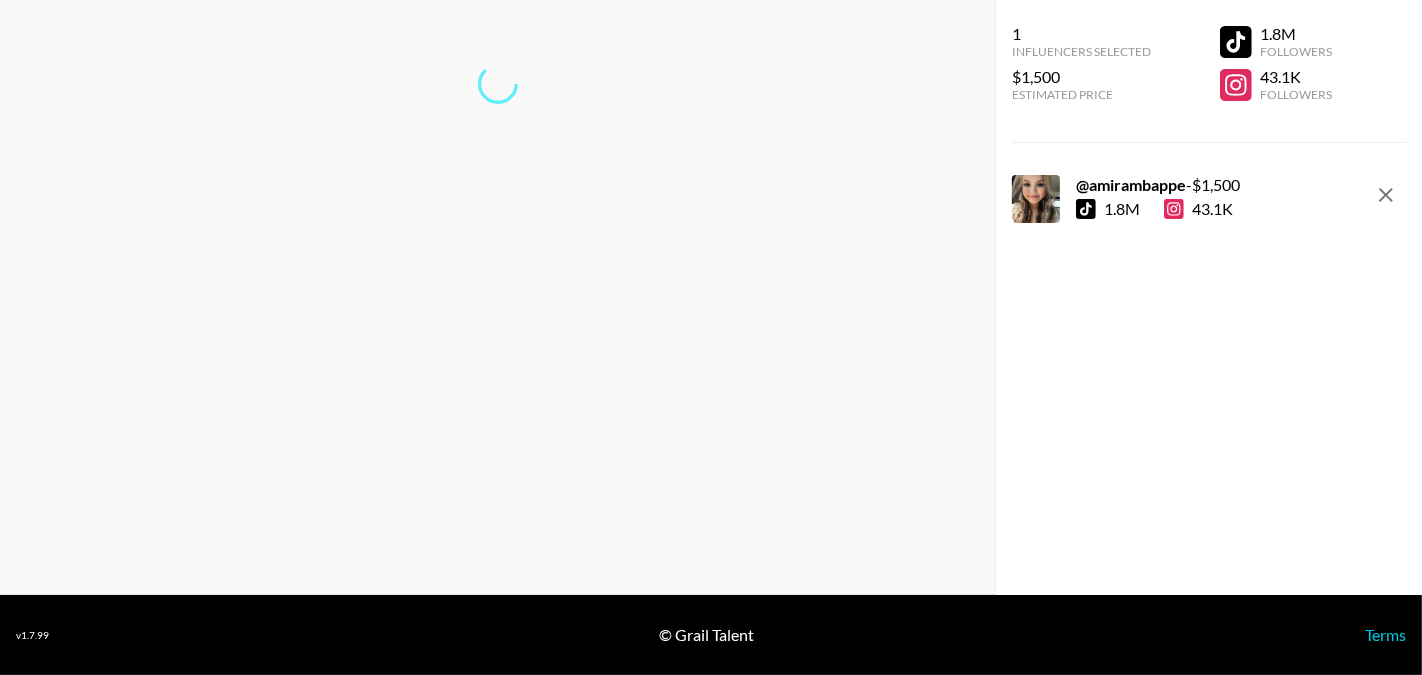 scroll, scrollTop: 80, scrollLeft: 0, axis: vertical 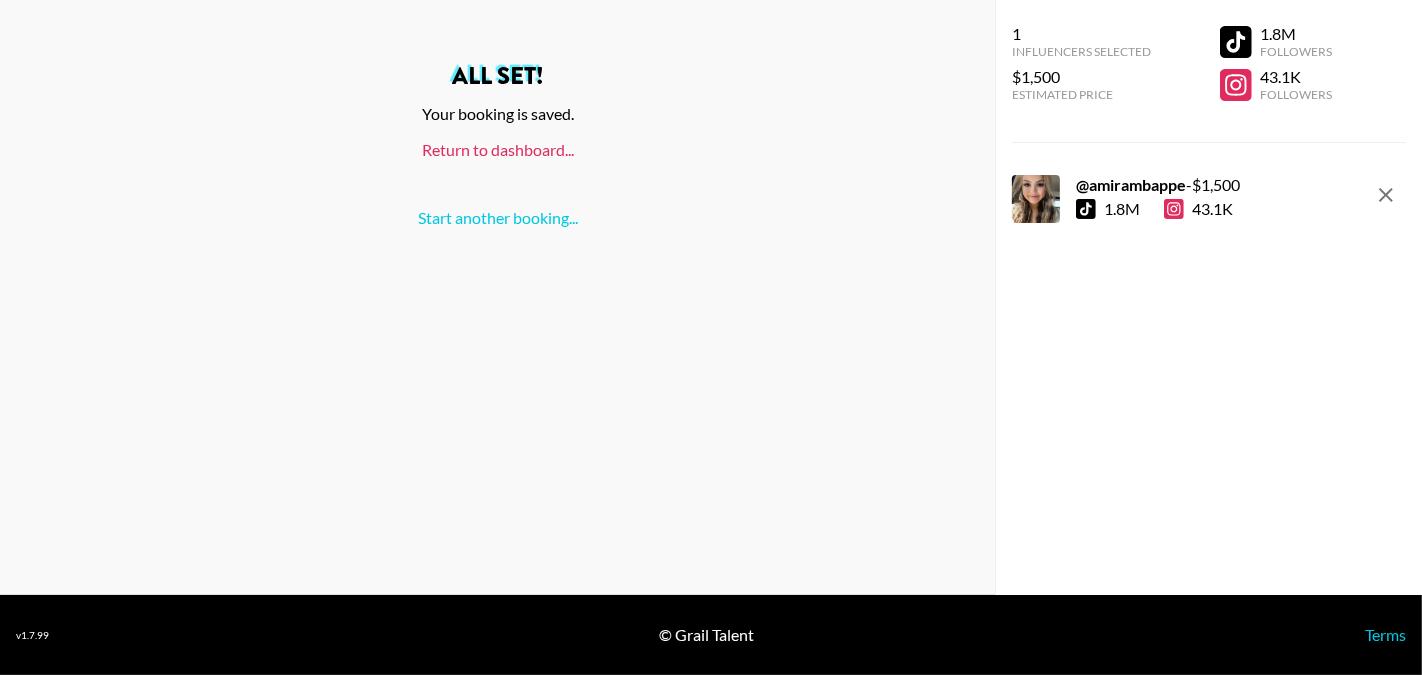 click on "Return to dashboard..." at bounding box center (498, 149) 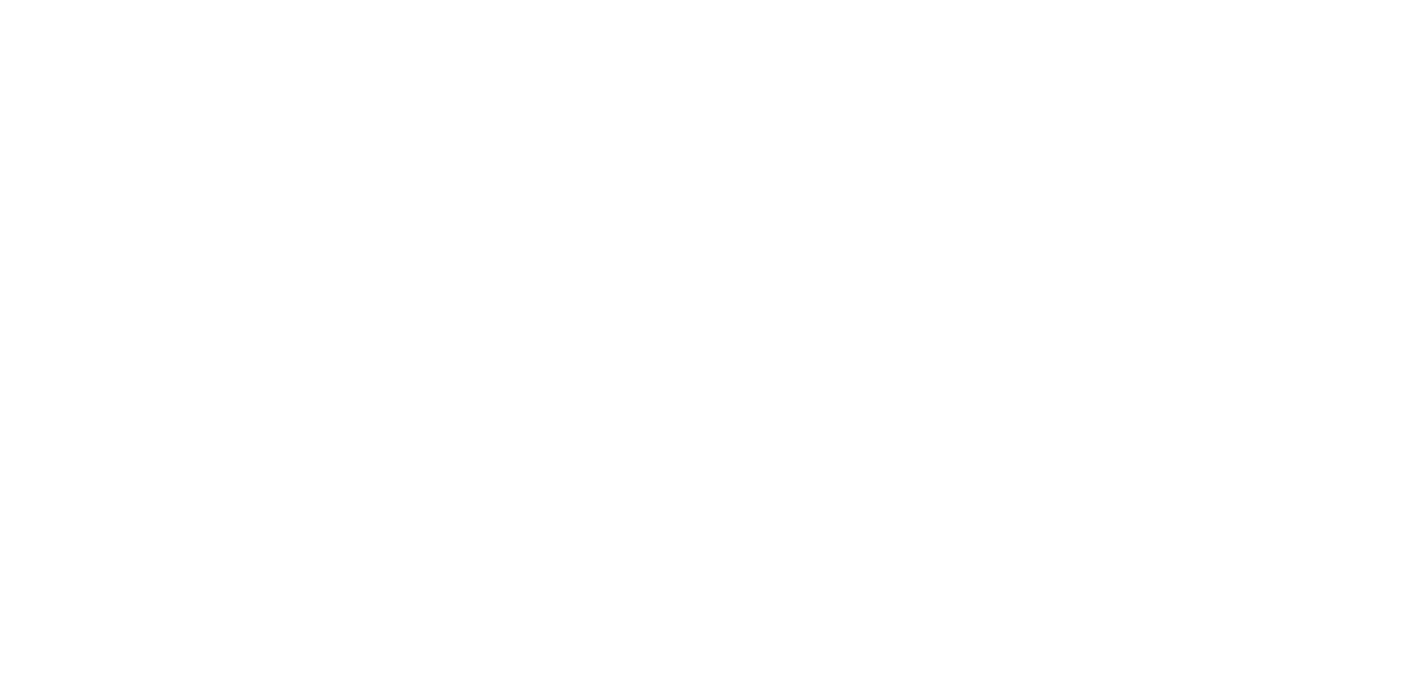 scroll, scrollTop: 0, scrollLeft: 0, axis: both 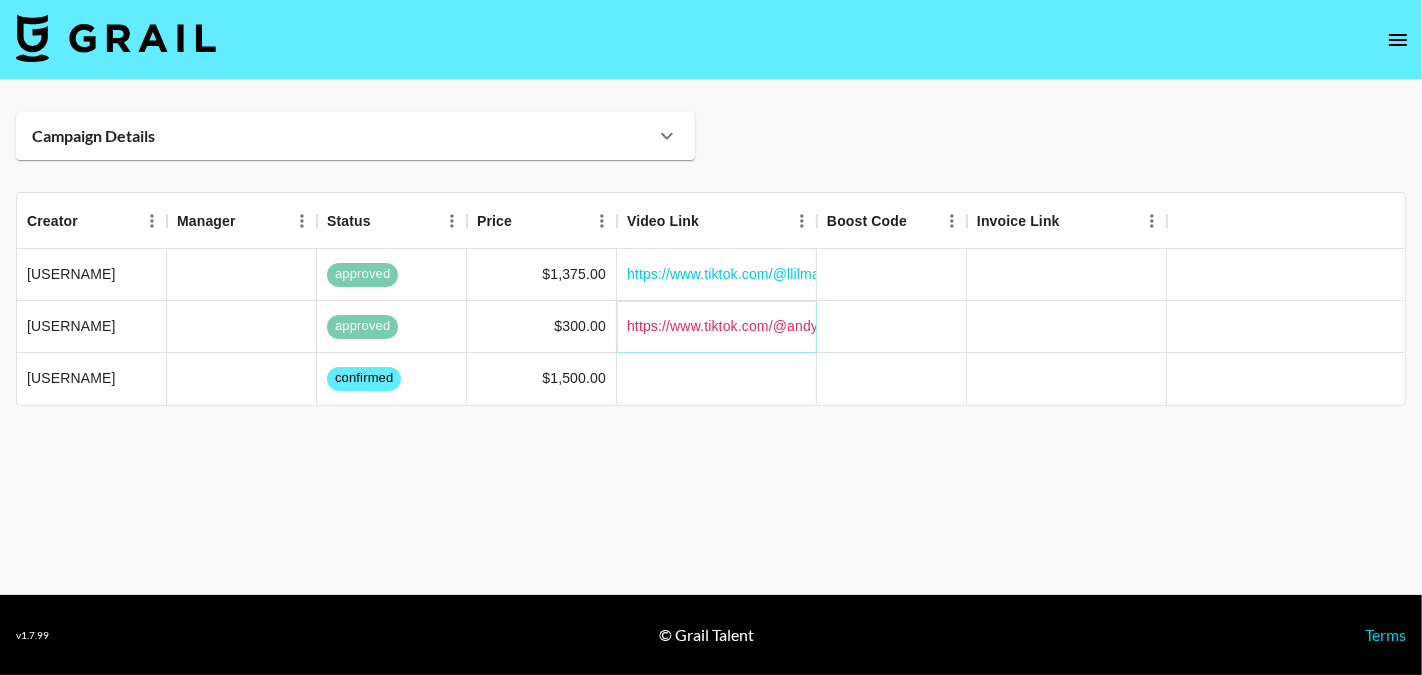 click on "https://www.tiktok.com/@andyfayette/video/7532466022998101270?_r=1&_t=ZN-8yQm0gMgtl8" at bounding box center (930, 326) 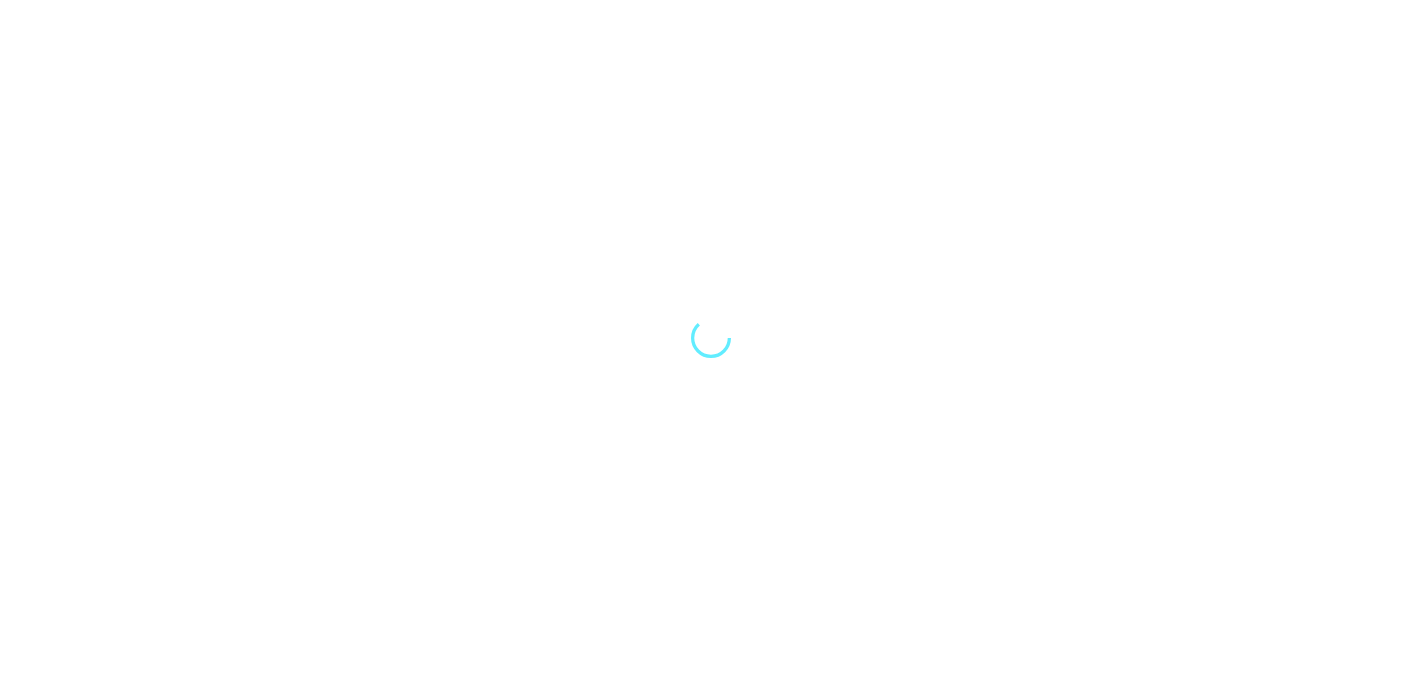 scroll, scrollTop: 0, scrollLeft: 0, axis: both 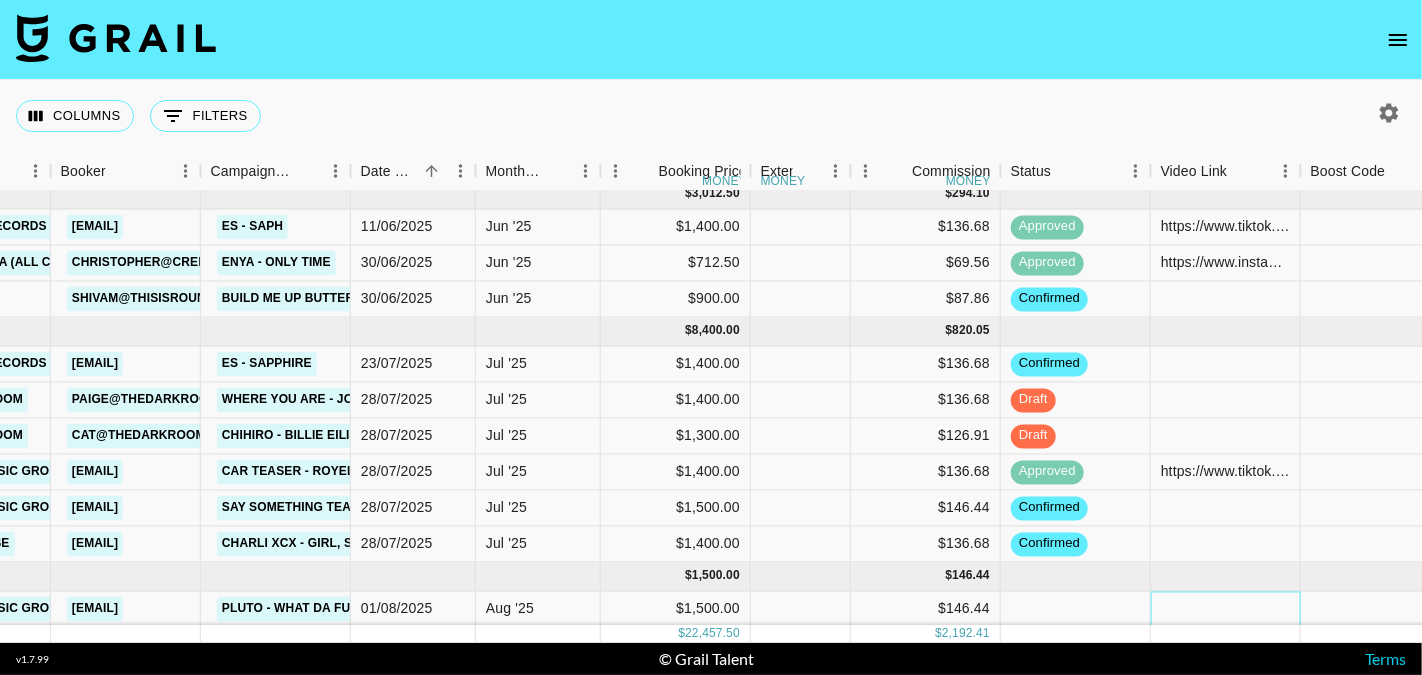 click at bounding box center (1226, 610) 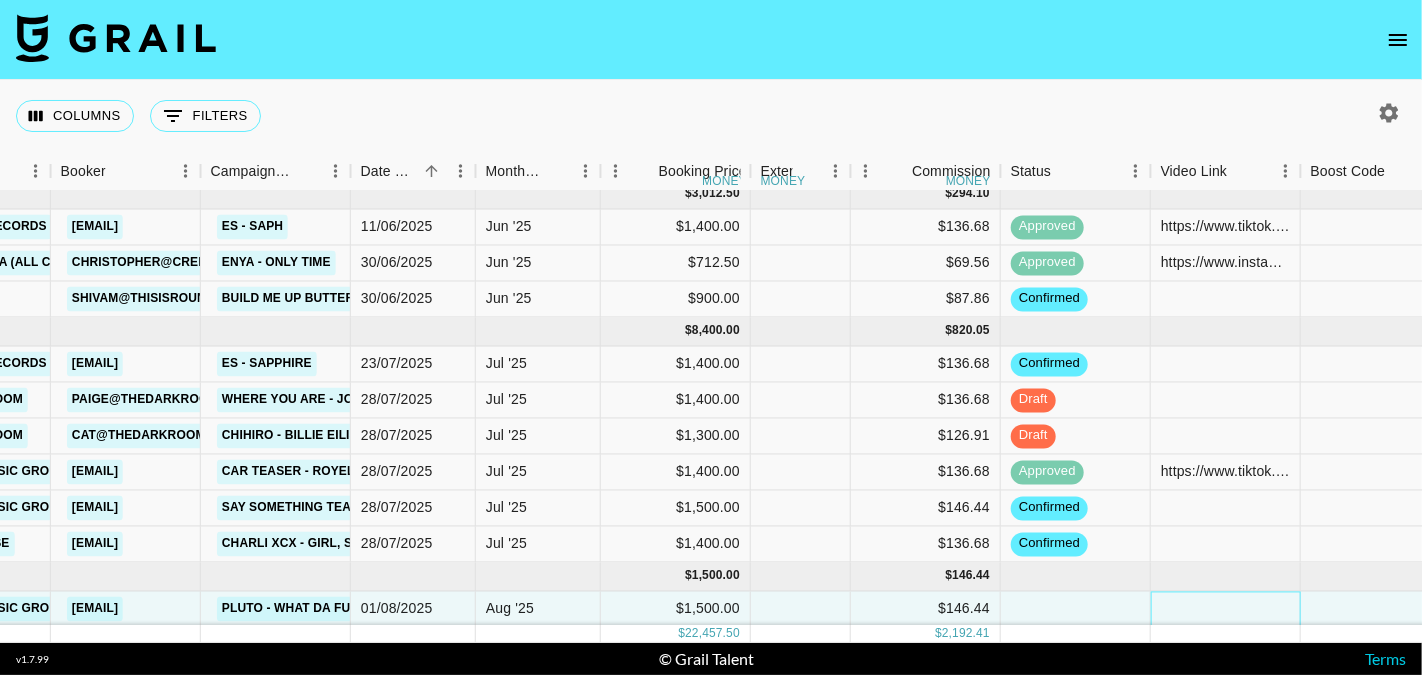 click at bounding box center [1226, 610] 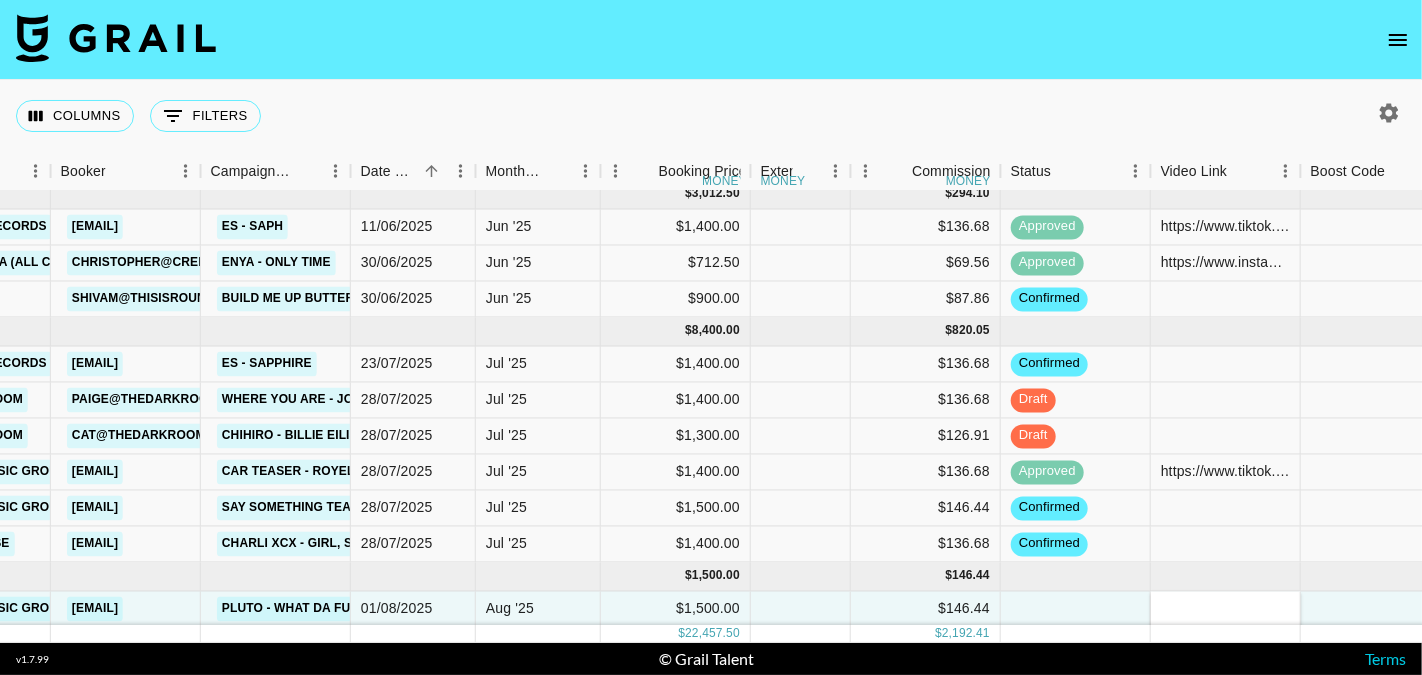 click at bounding box center [1225, 609] 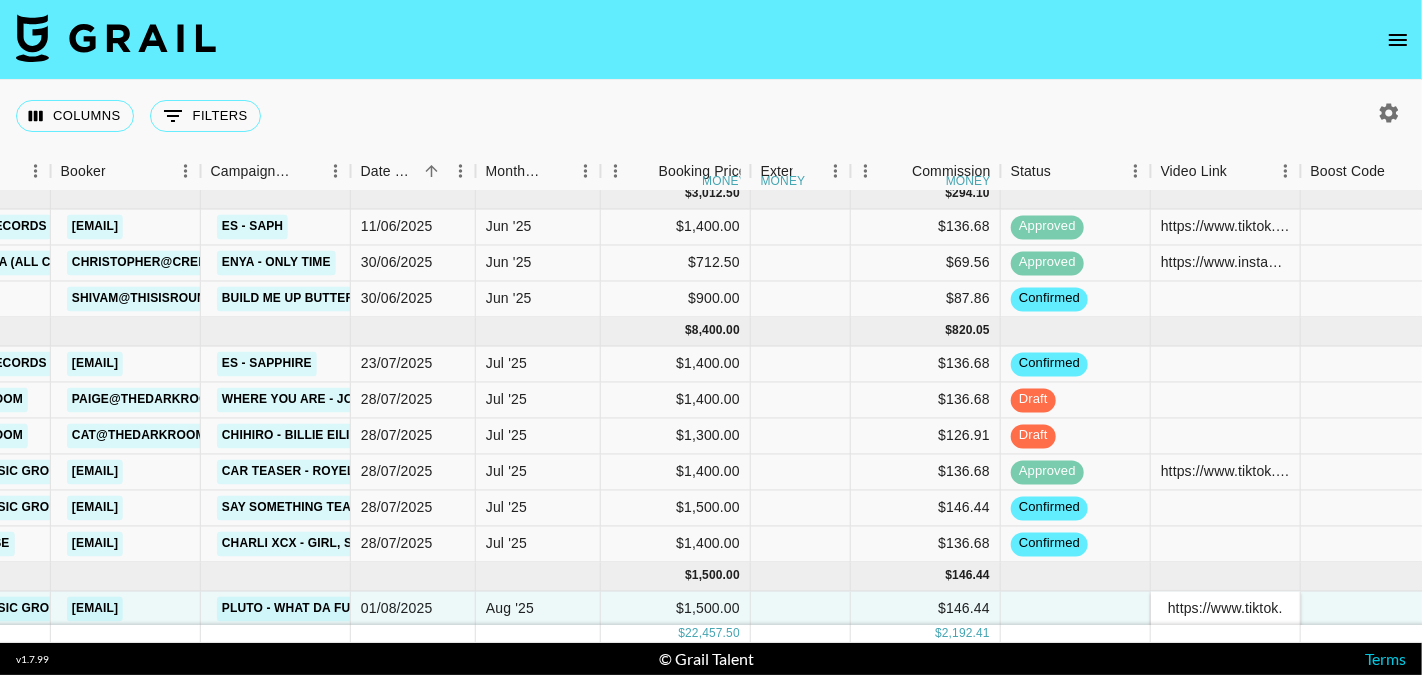 scroll, scrollTop: 0, scrollLeft: 325, axis: horizontal 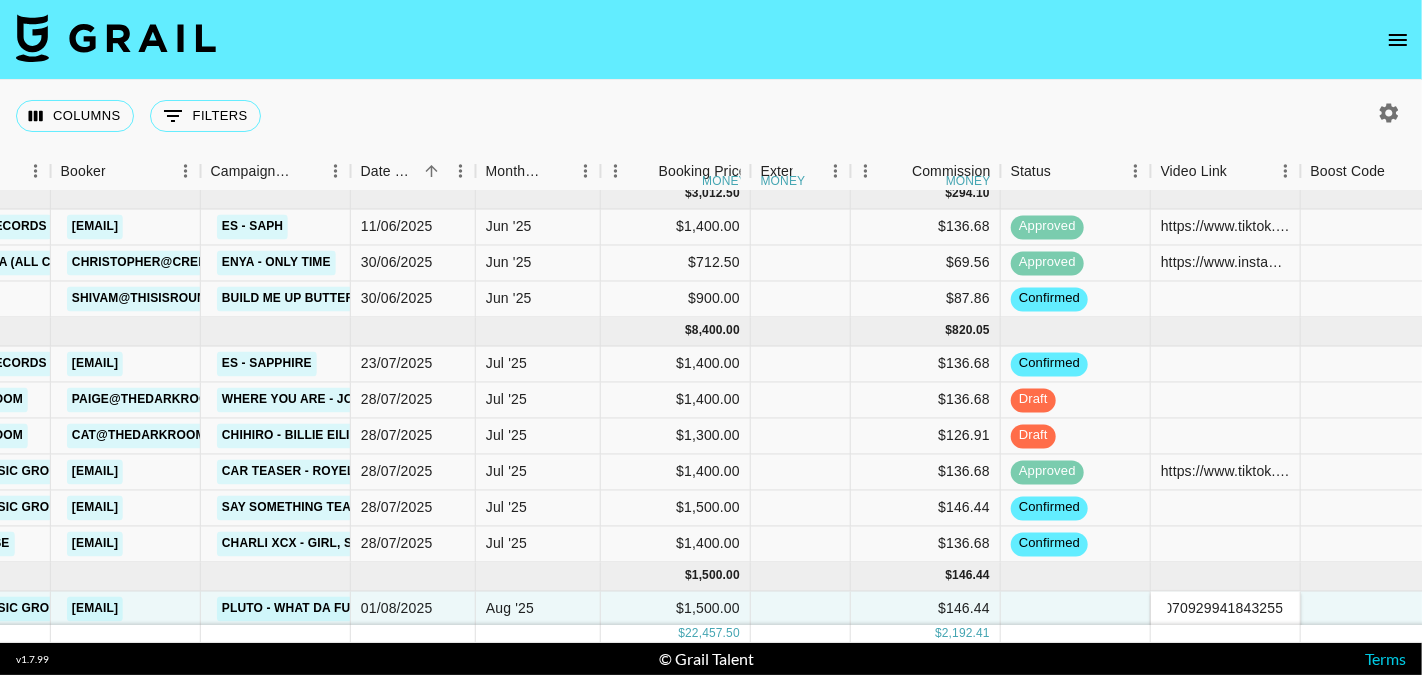 type on "https://www.tiktok.com/@amirambappe/video/7533070929941843255" 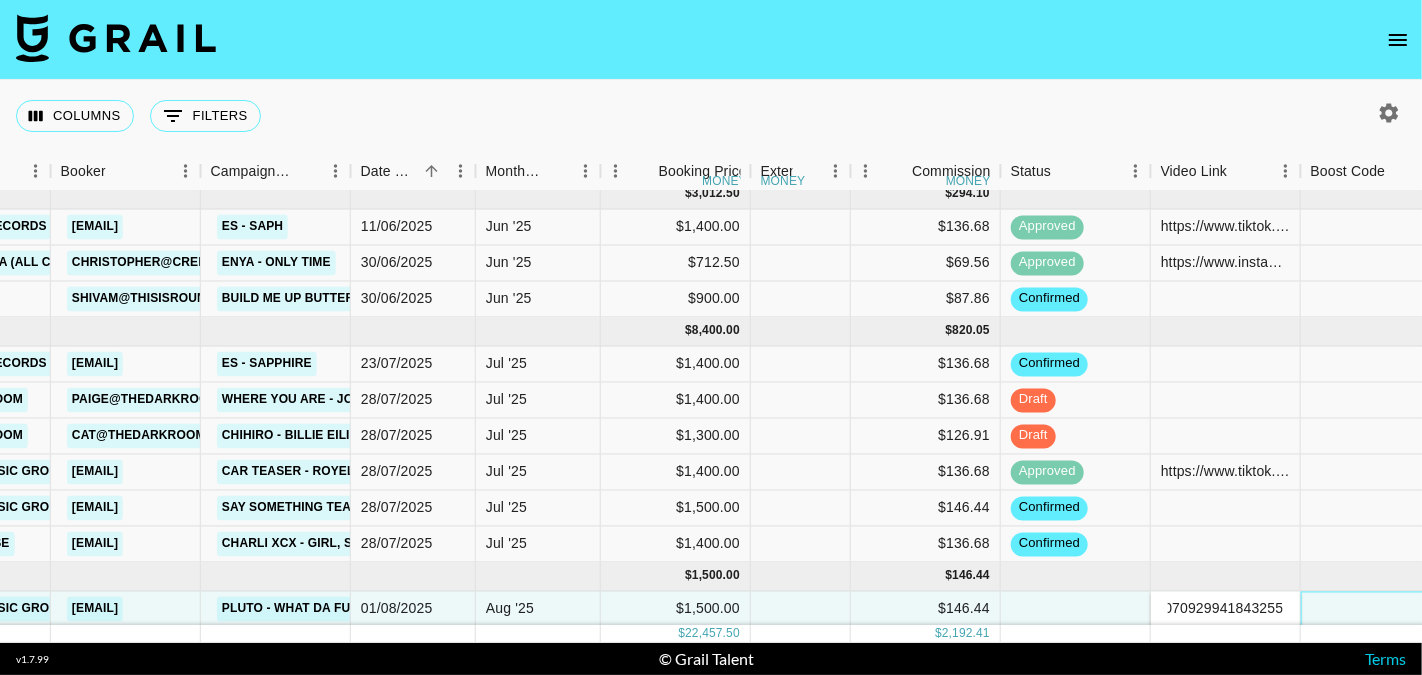 click at bounding box center (1376, 610) 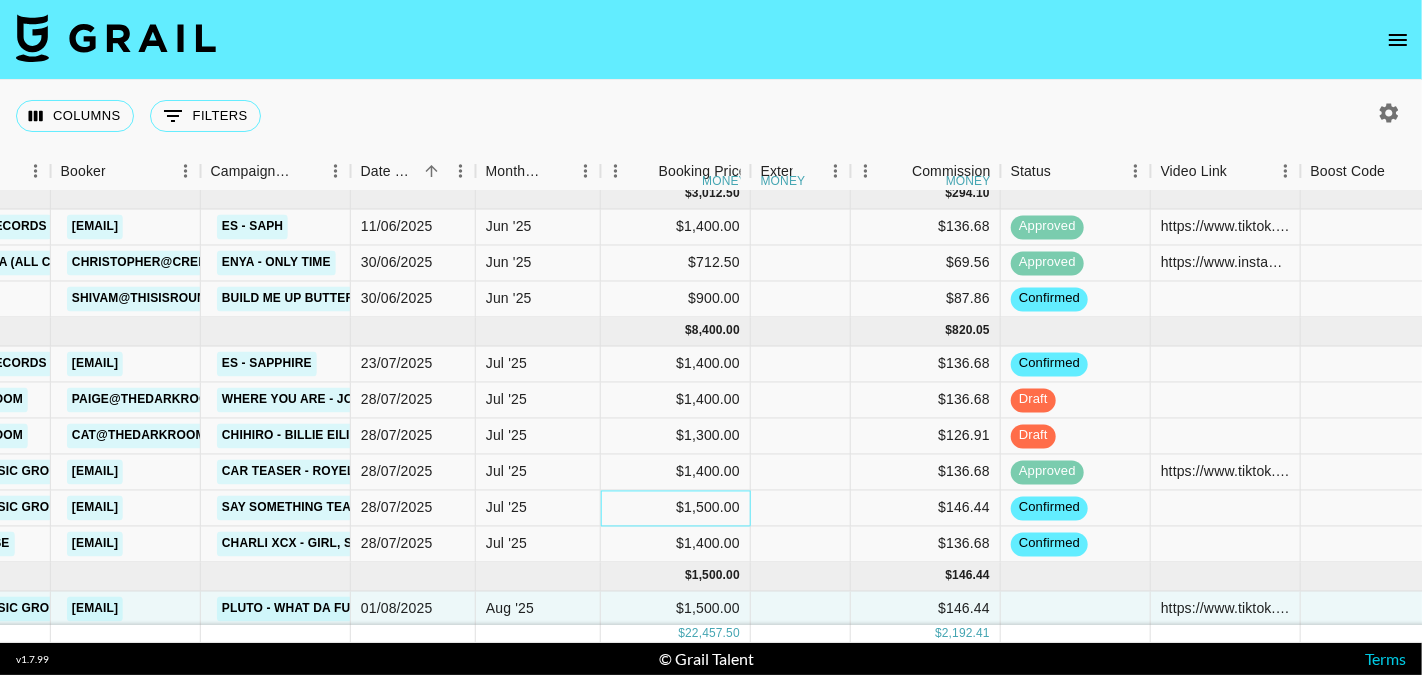 click on "$1,500.00" at bounding box center (676, 509) 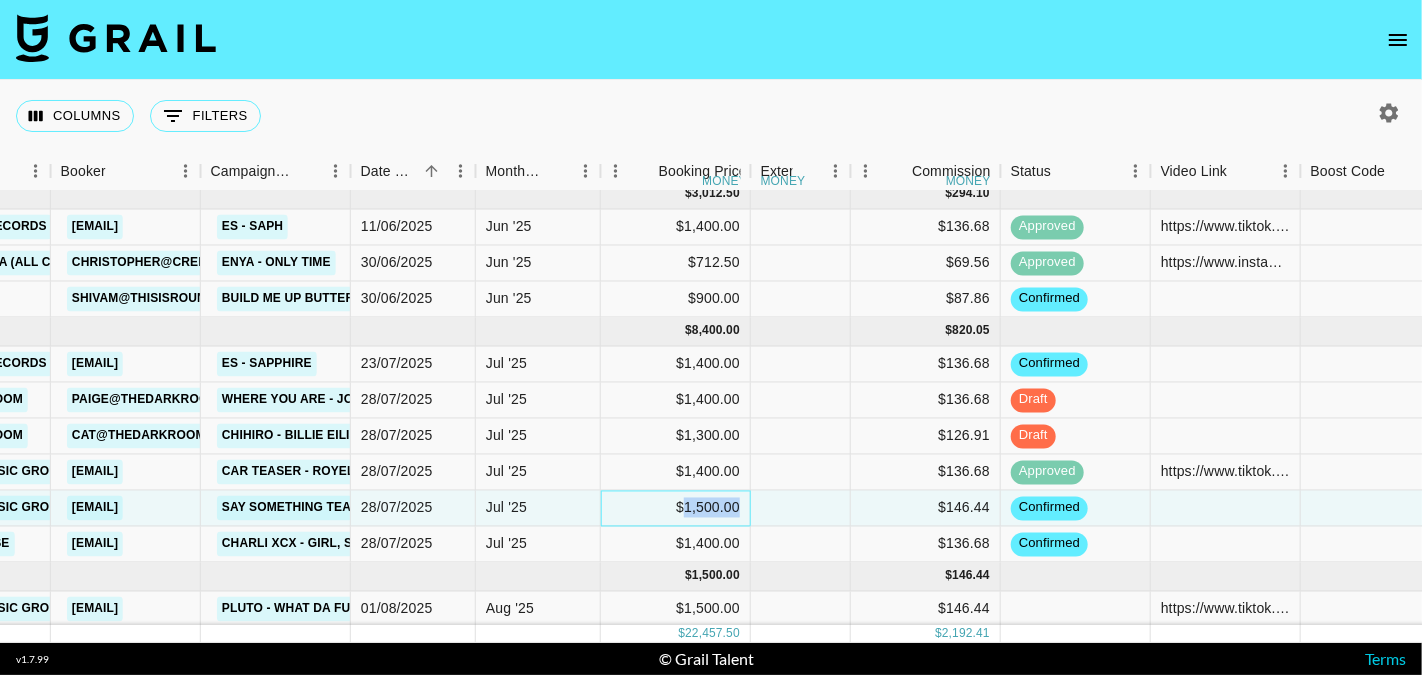 click on "$1,500.00" at bounding box center (676, 509) 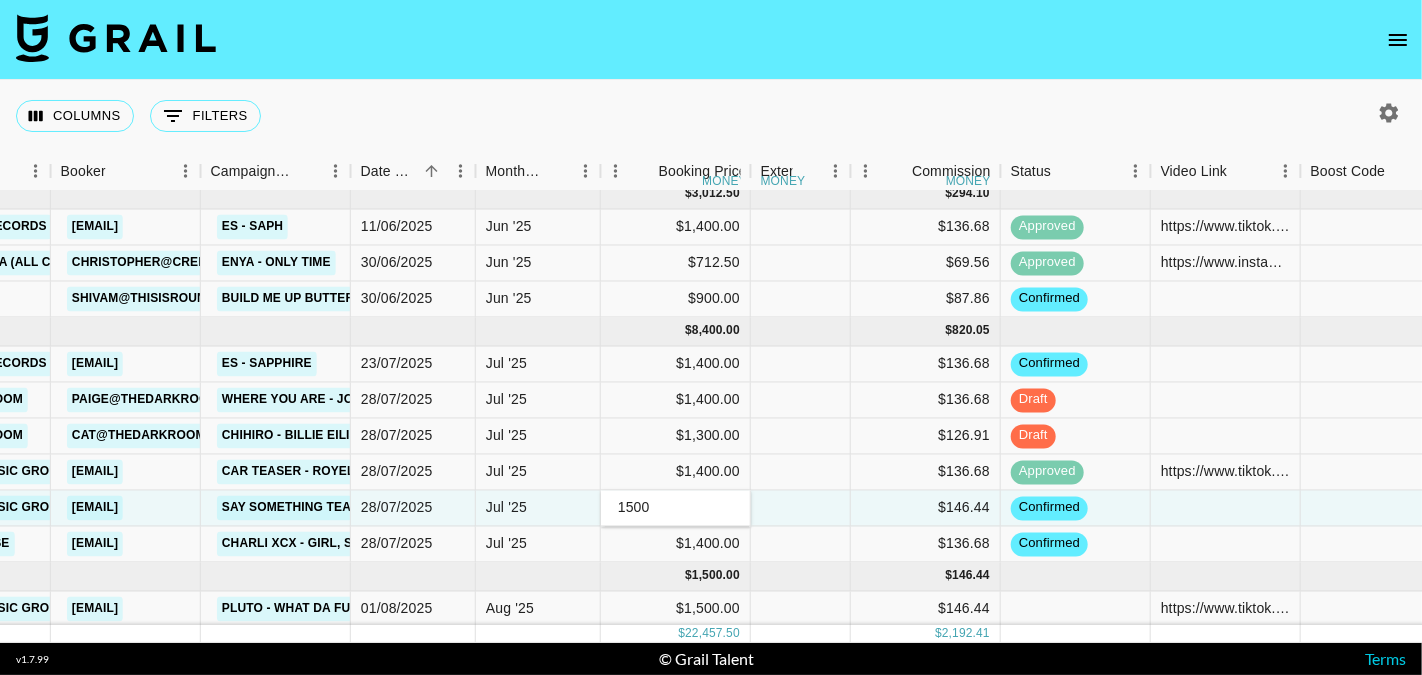 click on "1500" at bounding box center (675, 508) 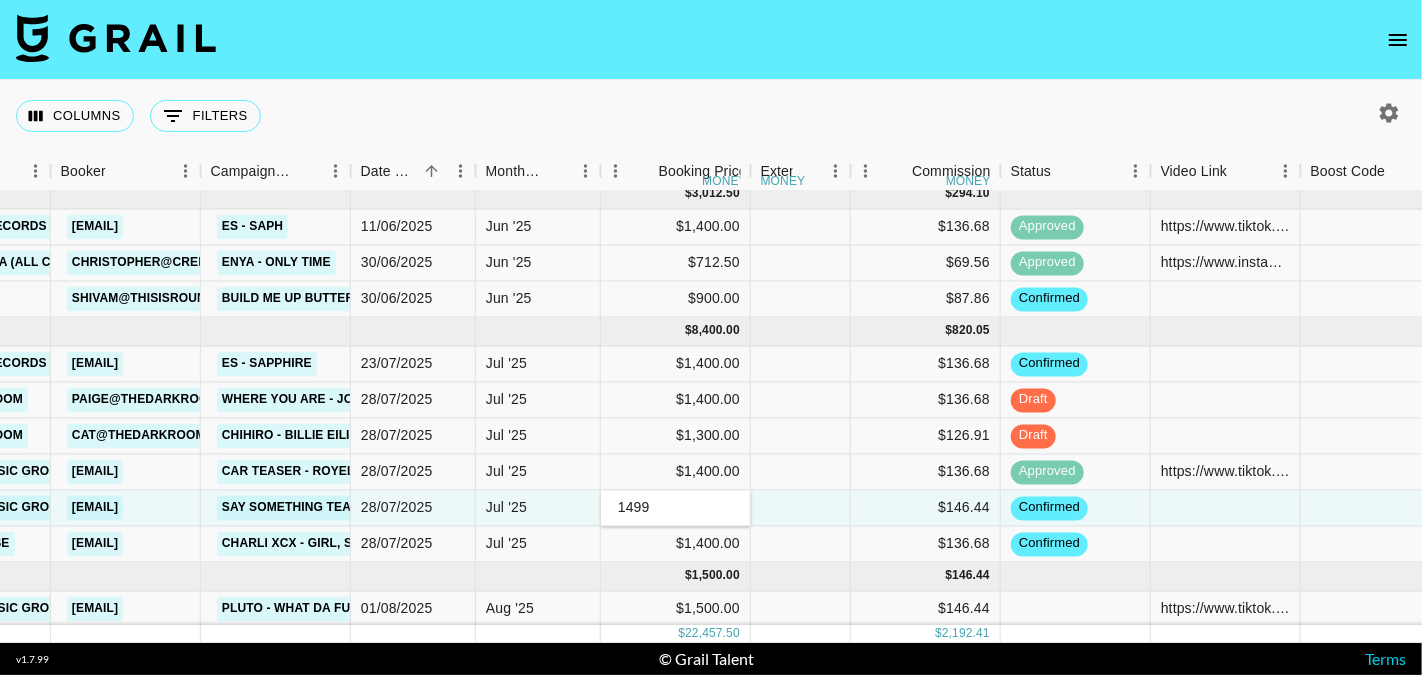 click on "1499" at bounding box center (675, 508) 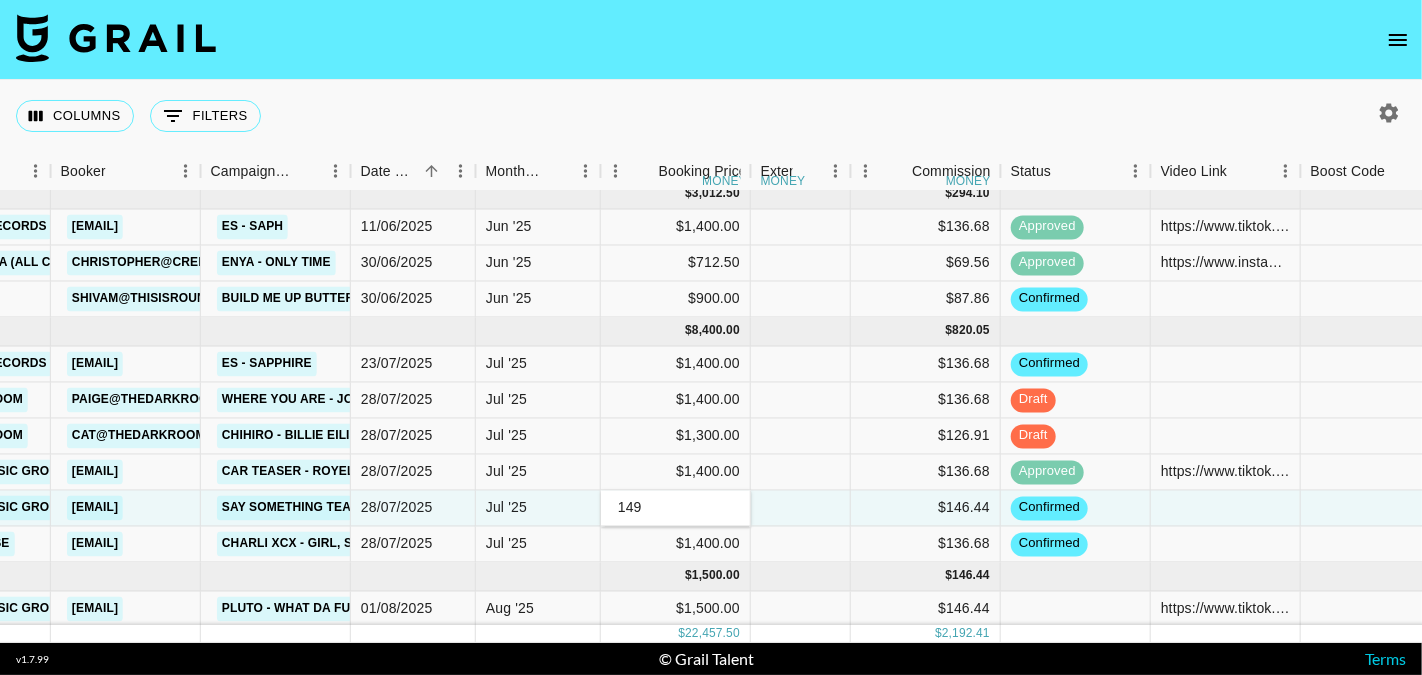 type on "14" 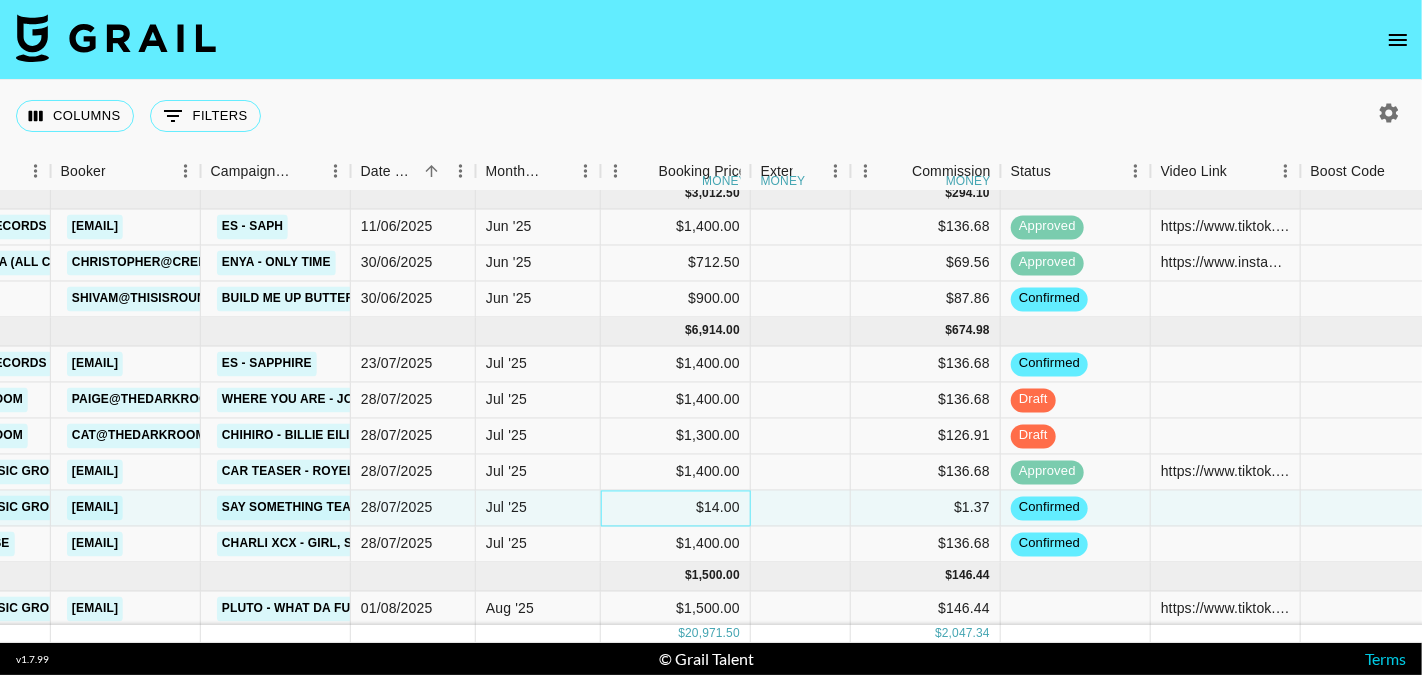 click on "$14.00" at bounding box center [676, 509] 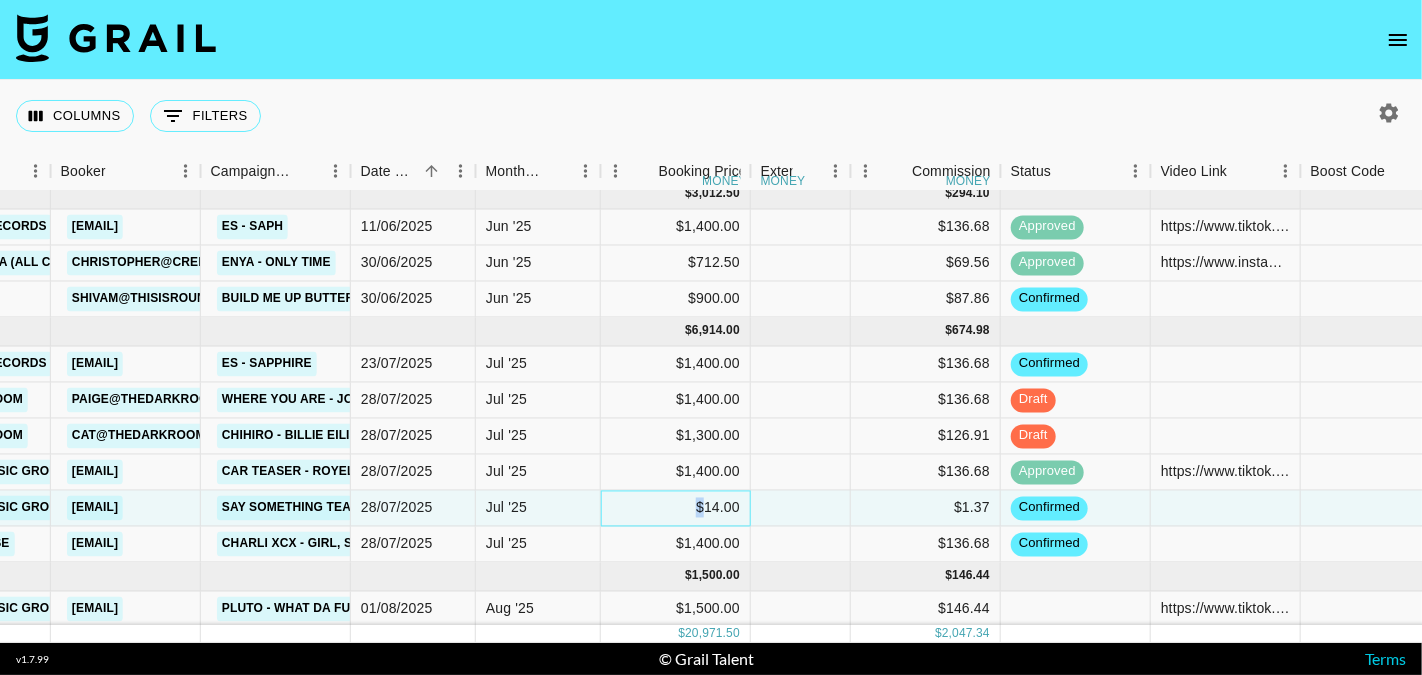 click on "$14.00" at bounding box center (676, 509) 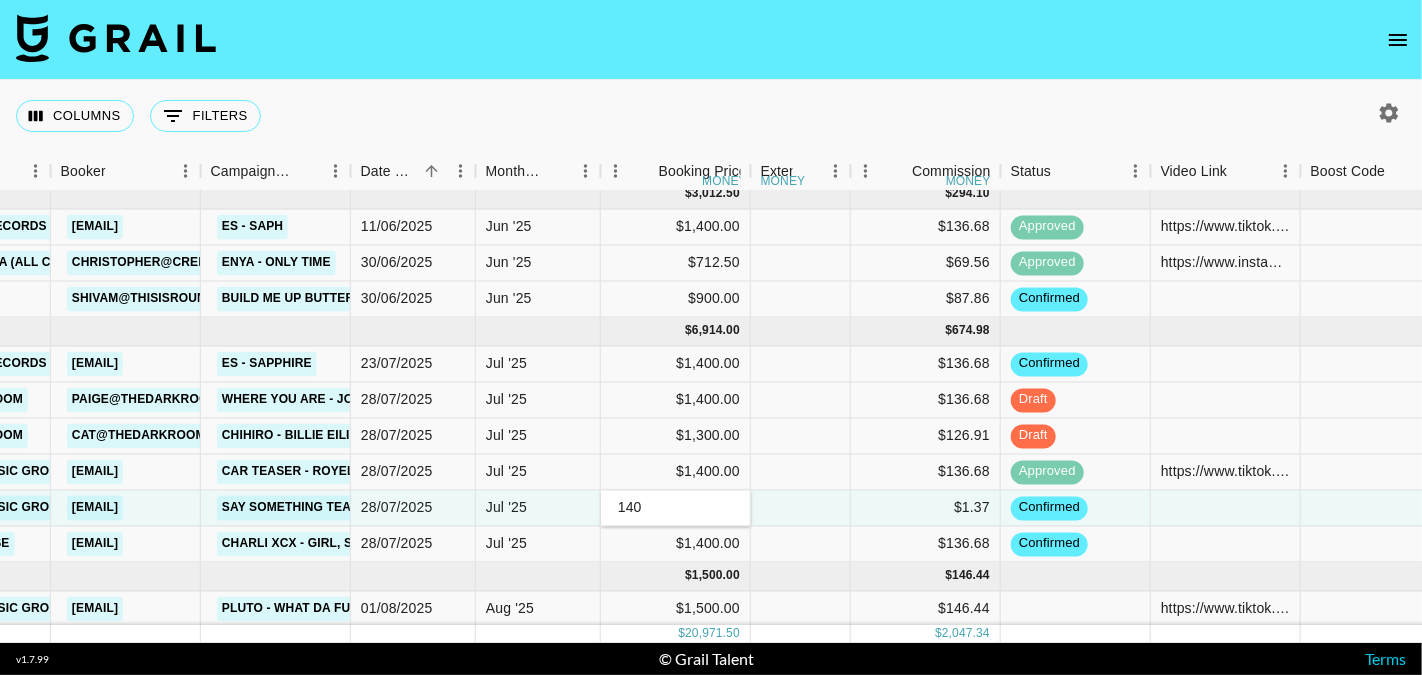type on "1400" 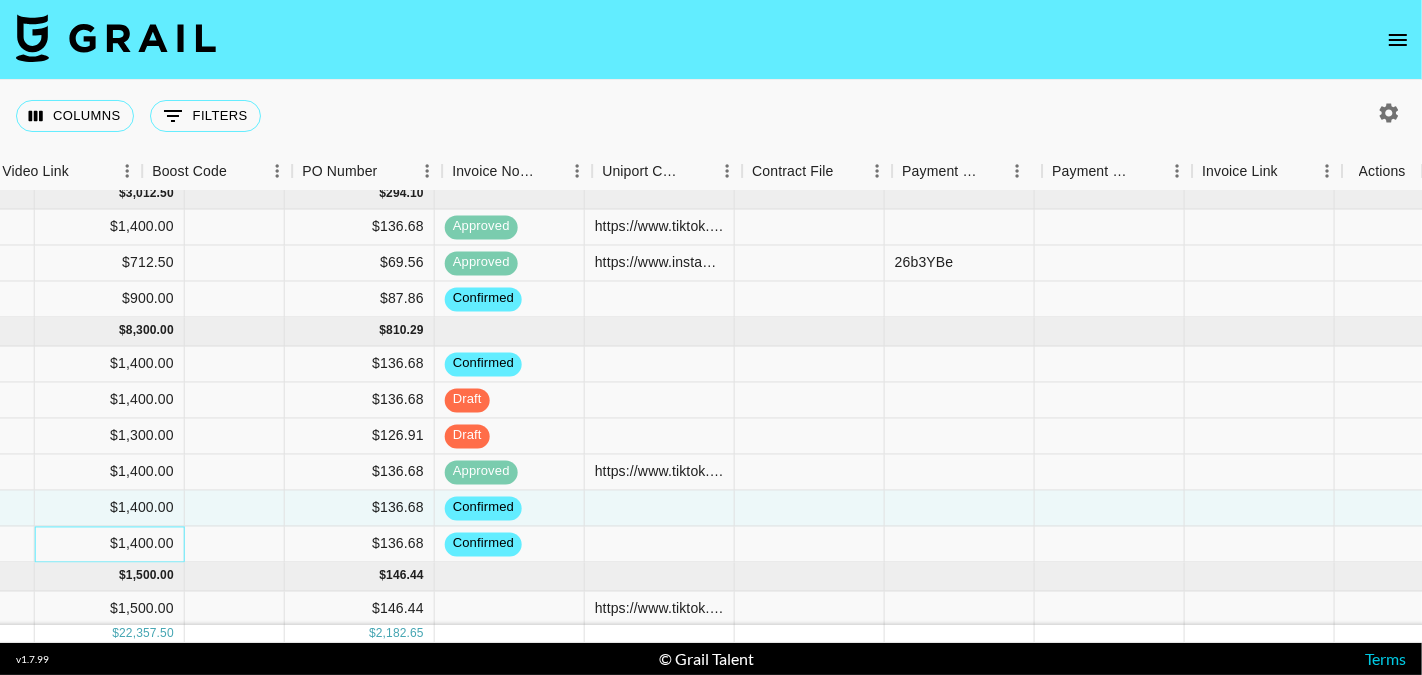 scroll, scrollTop: 363, scrollLeft: 2172, axis: both 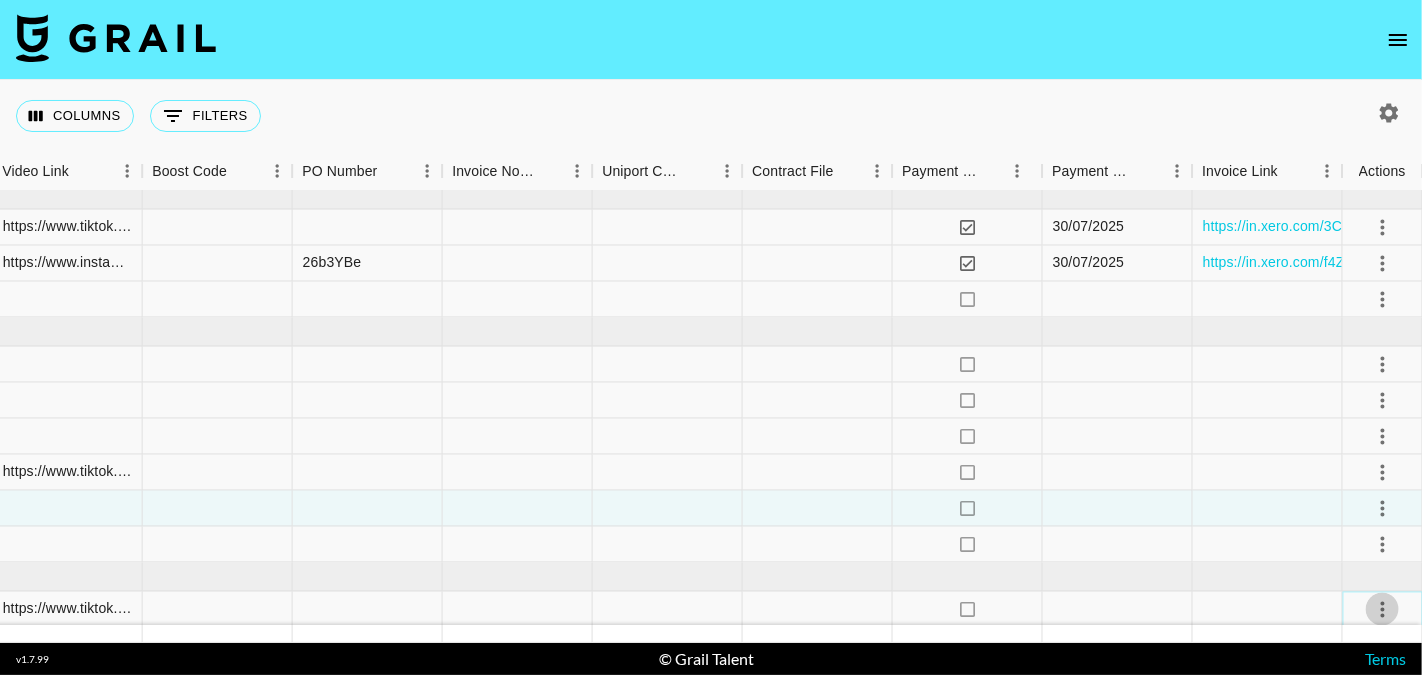 click 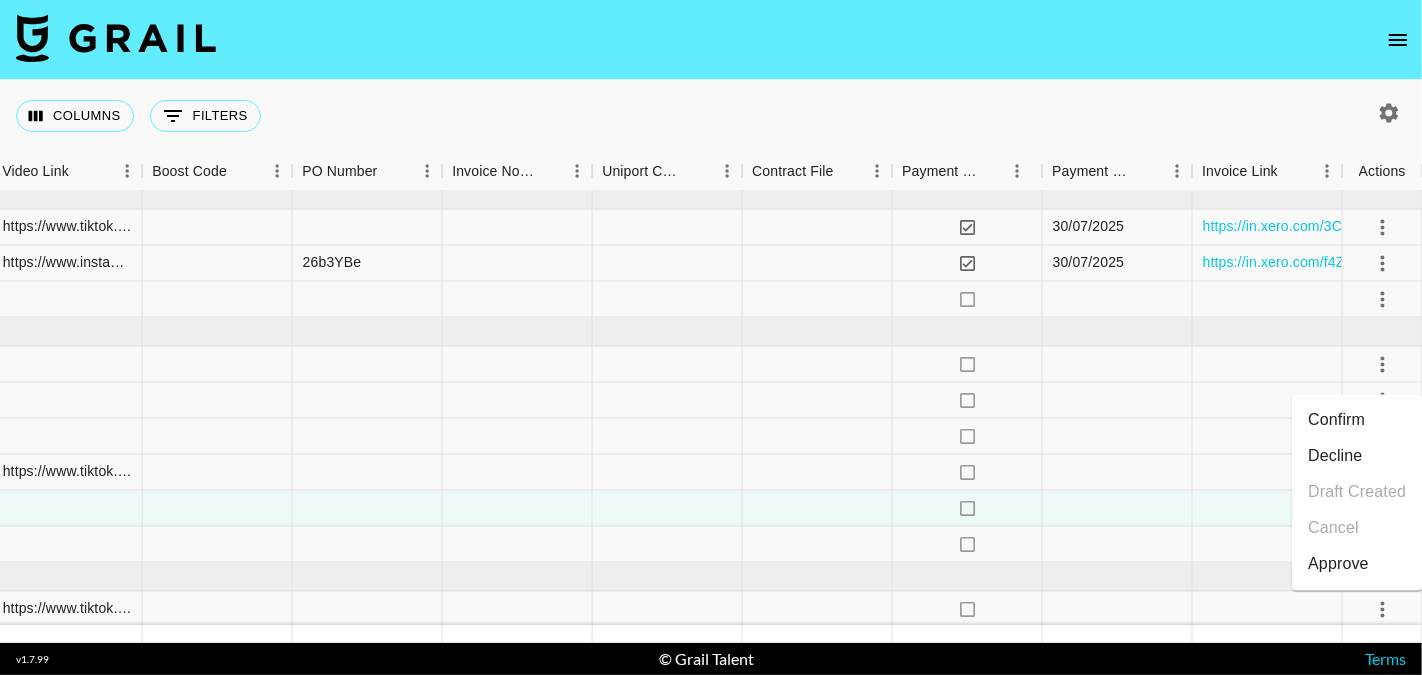 click on "Approve" at bounding box center [1338, 565] 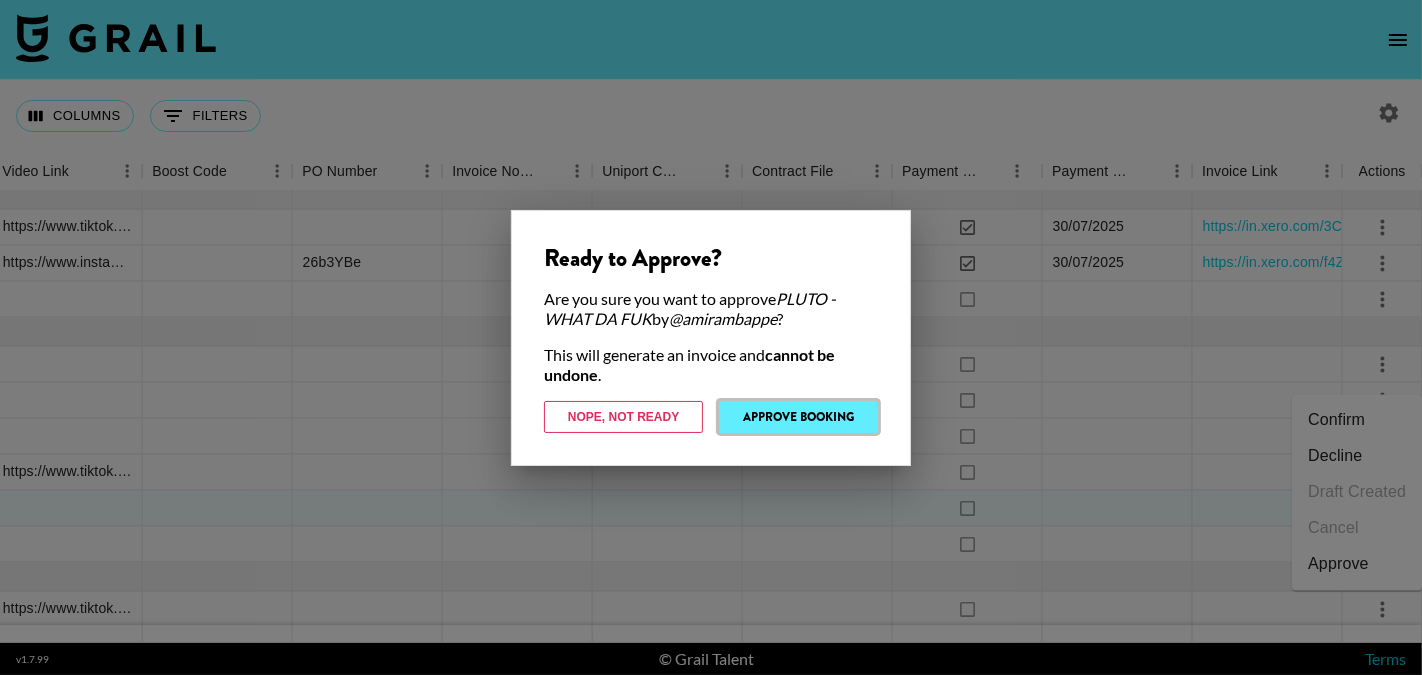 click on "Approve Booking" at bounding box center [798, 417] 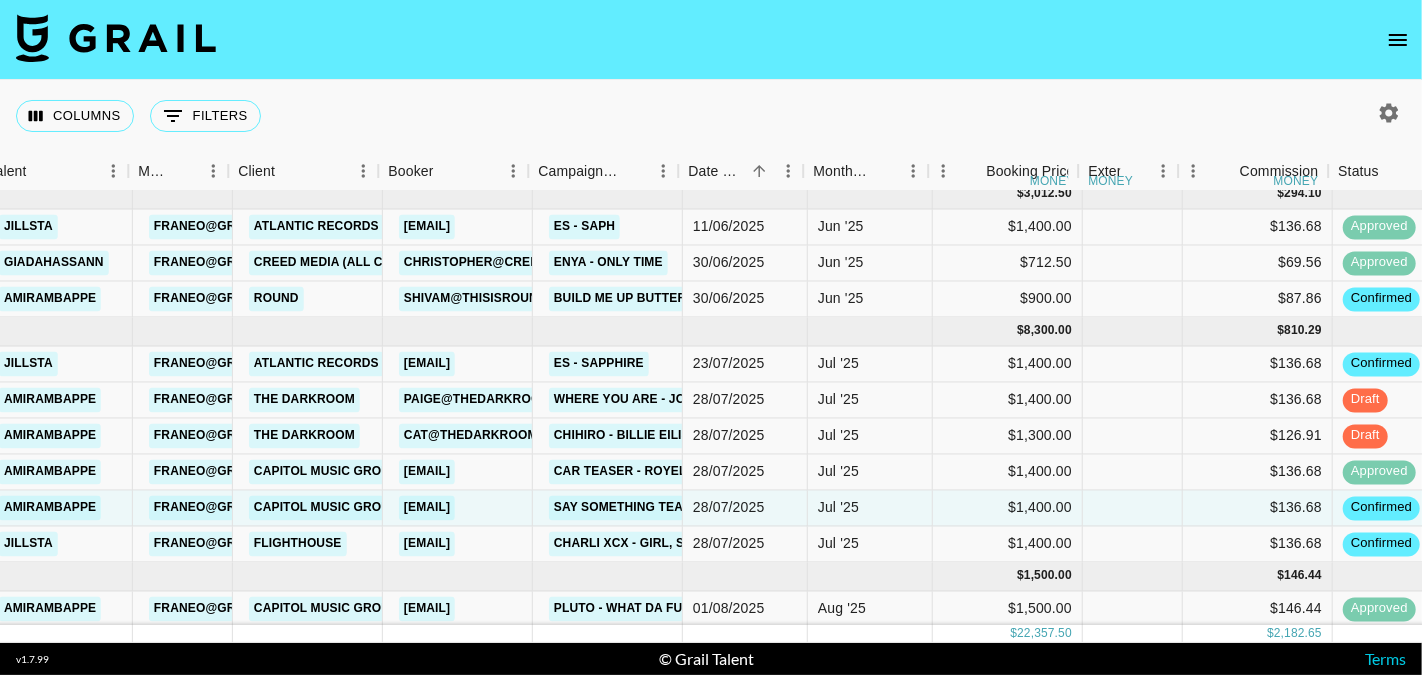 scroll, scrollTop: 363, scrollLeft: 686, axis: both 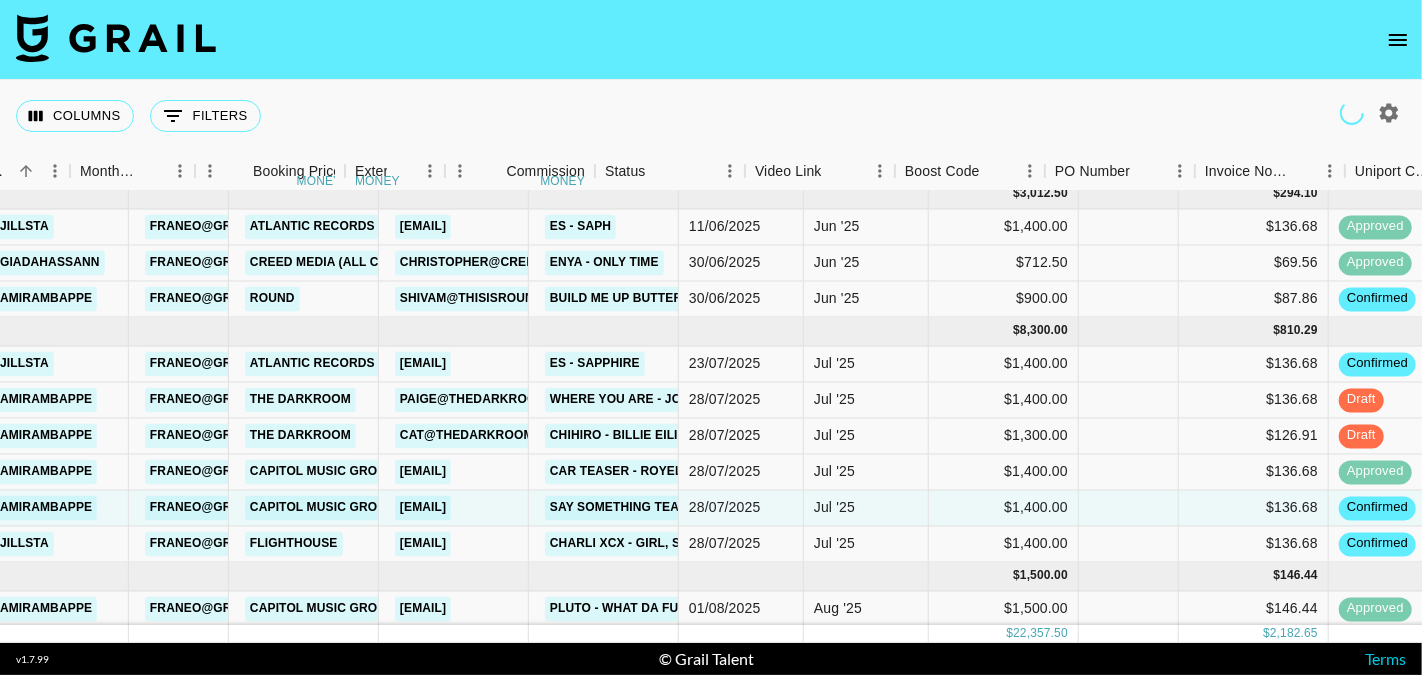 click at bounding box center (1554, 365) 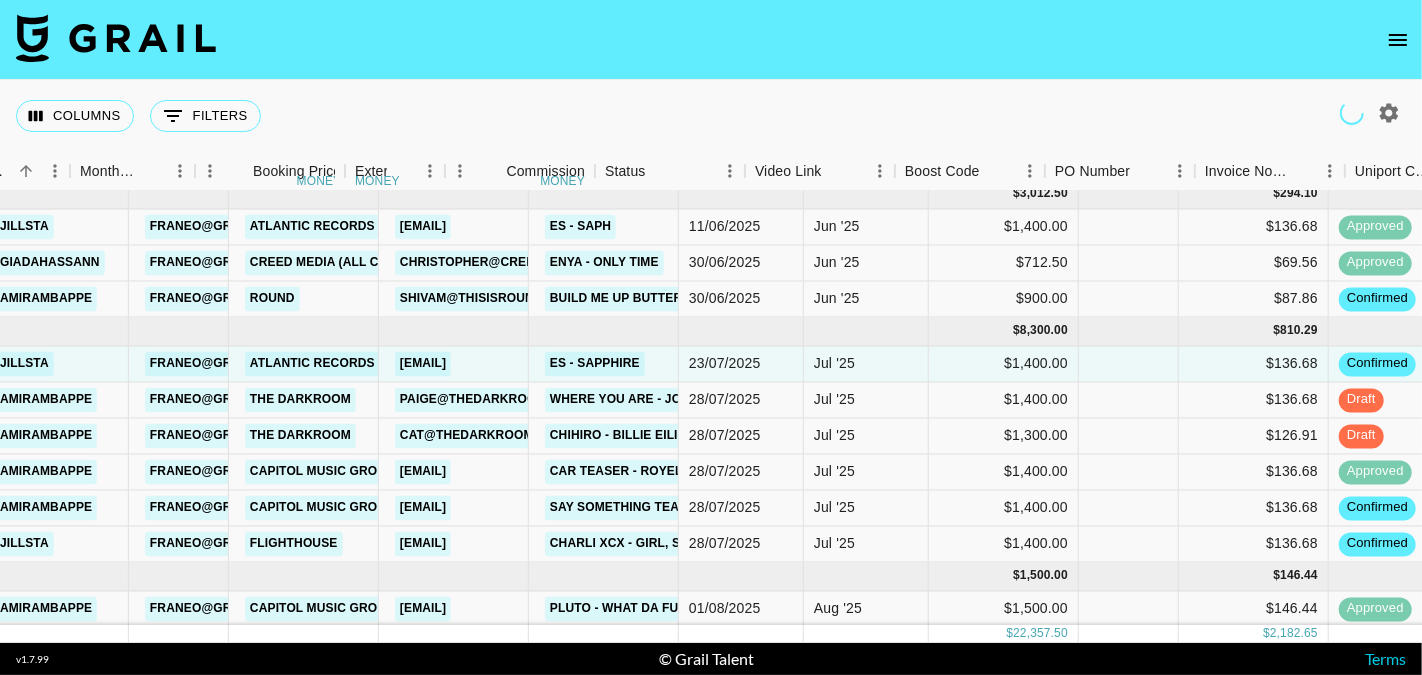 scroll, scrollTop: 363, scrollLeft: 1420, axis: both 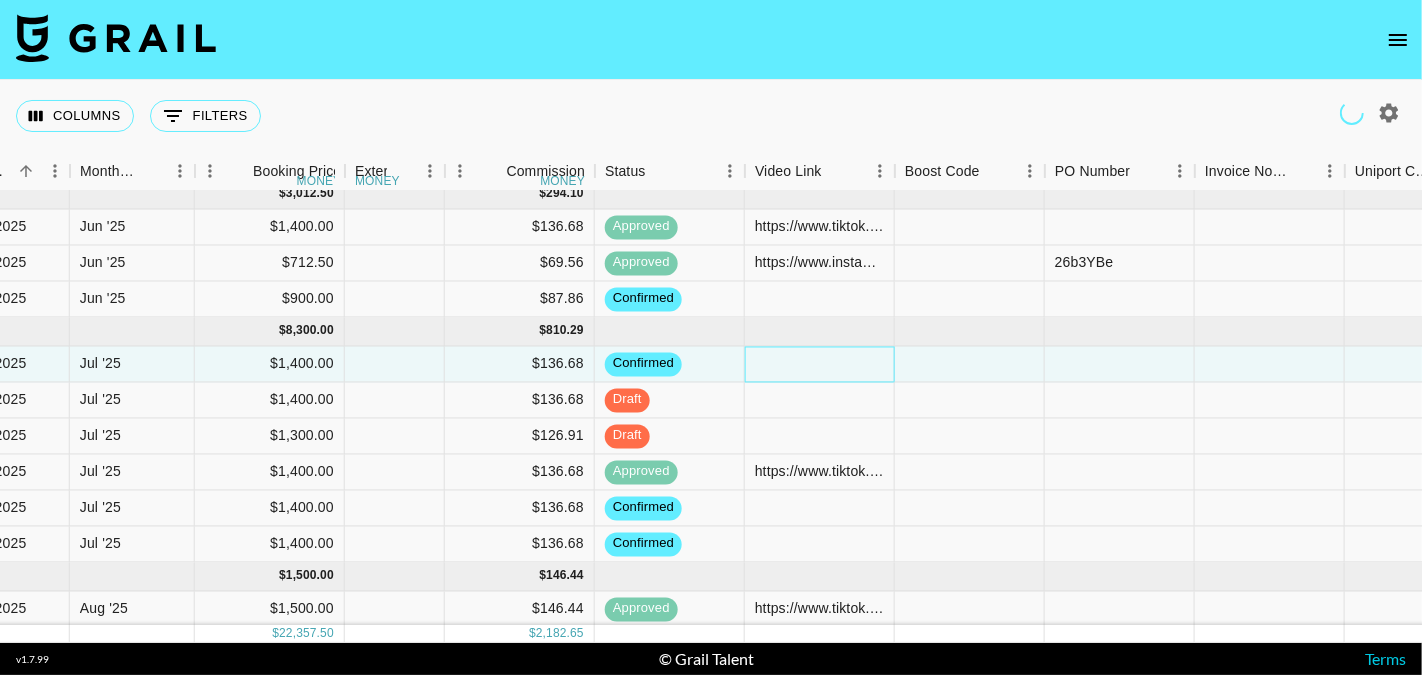 click at bounding box center [820, 365] 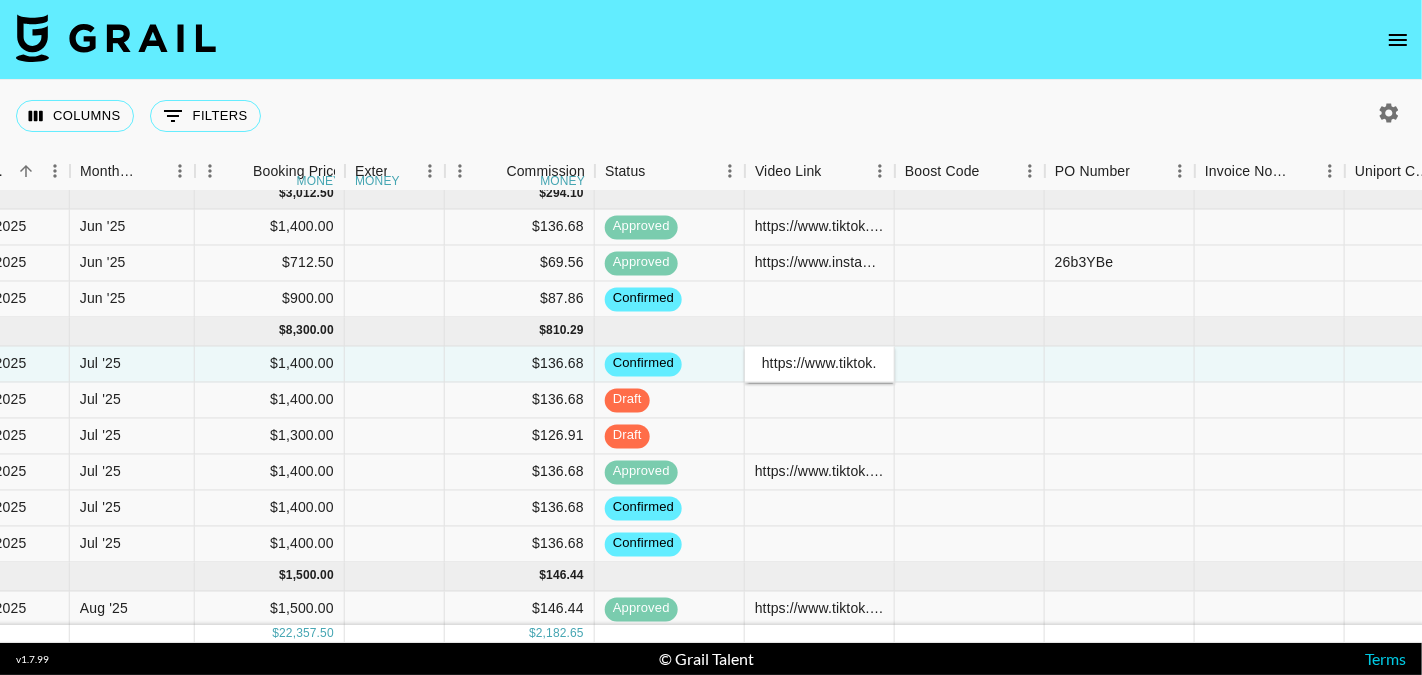 scroll, scrollTop: 0, scrollLeft: 270, axis: horizontal 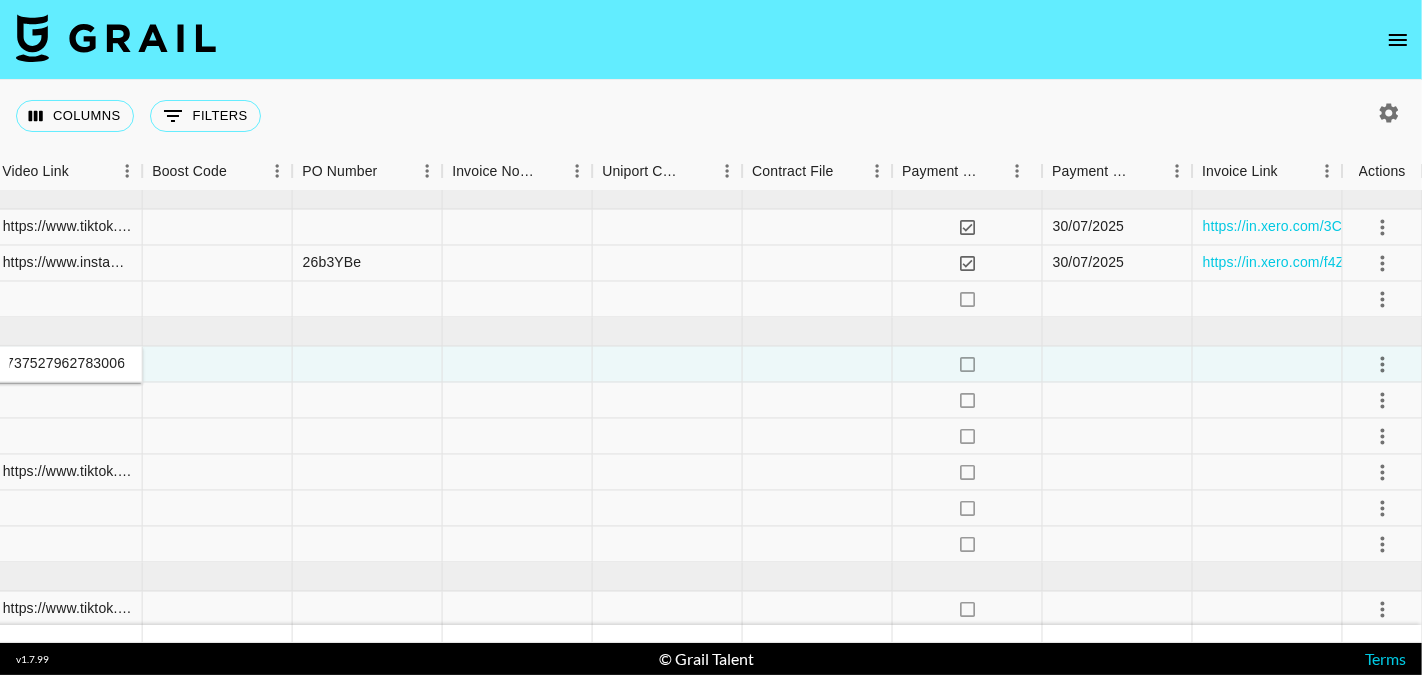 type on "https://www.tiktok.com/@jillsta/video/7533737527962783006" 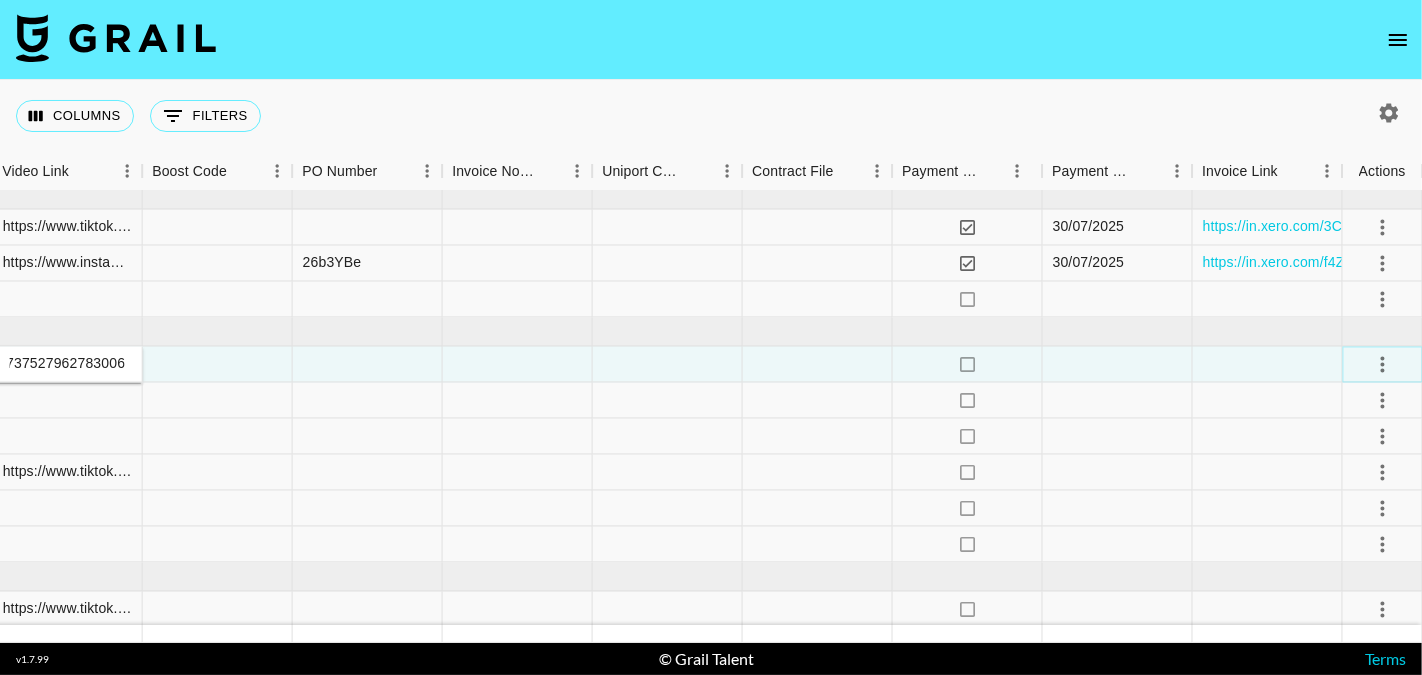 click 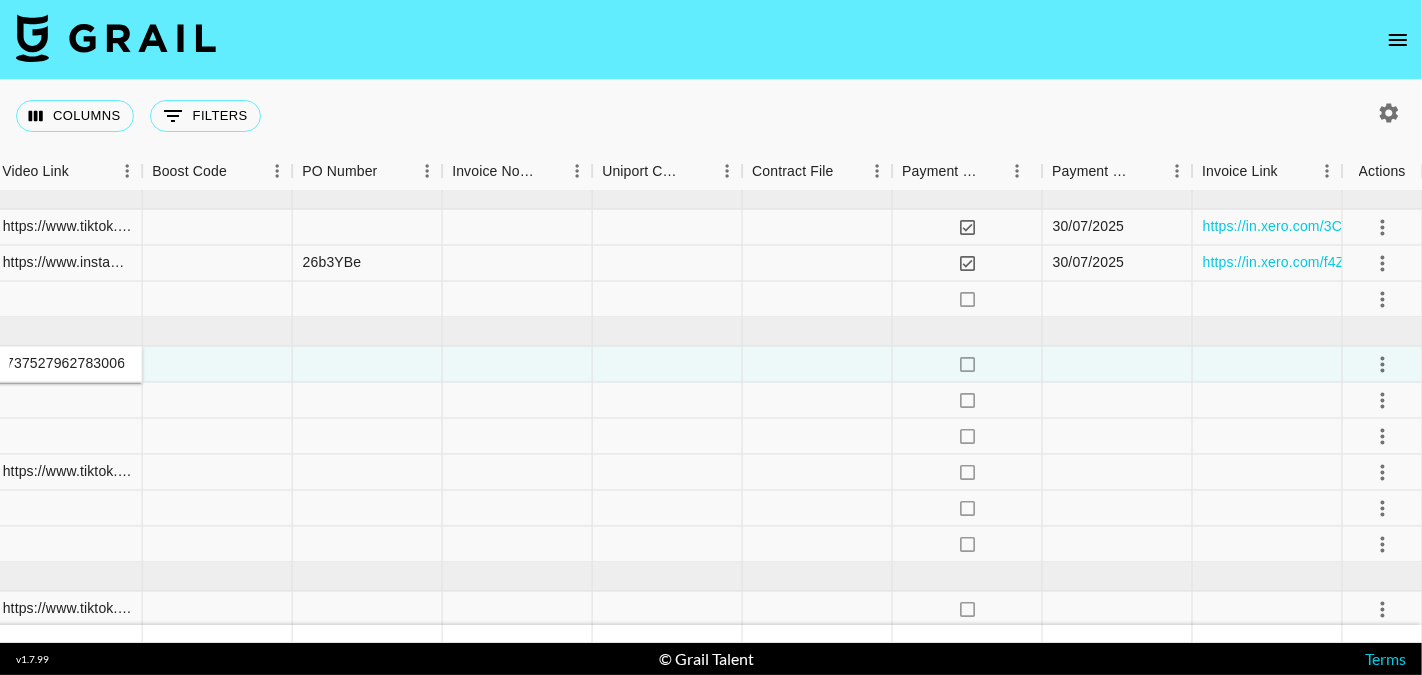 scroll, scrollTop: 0, scrollLeft: 0, axis: both 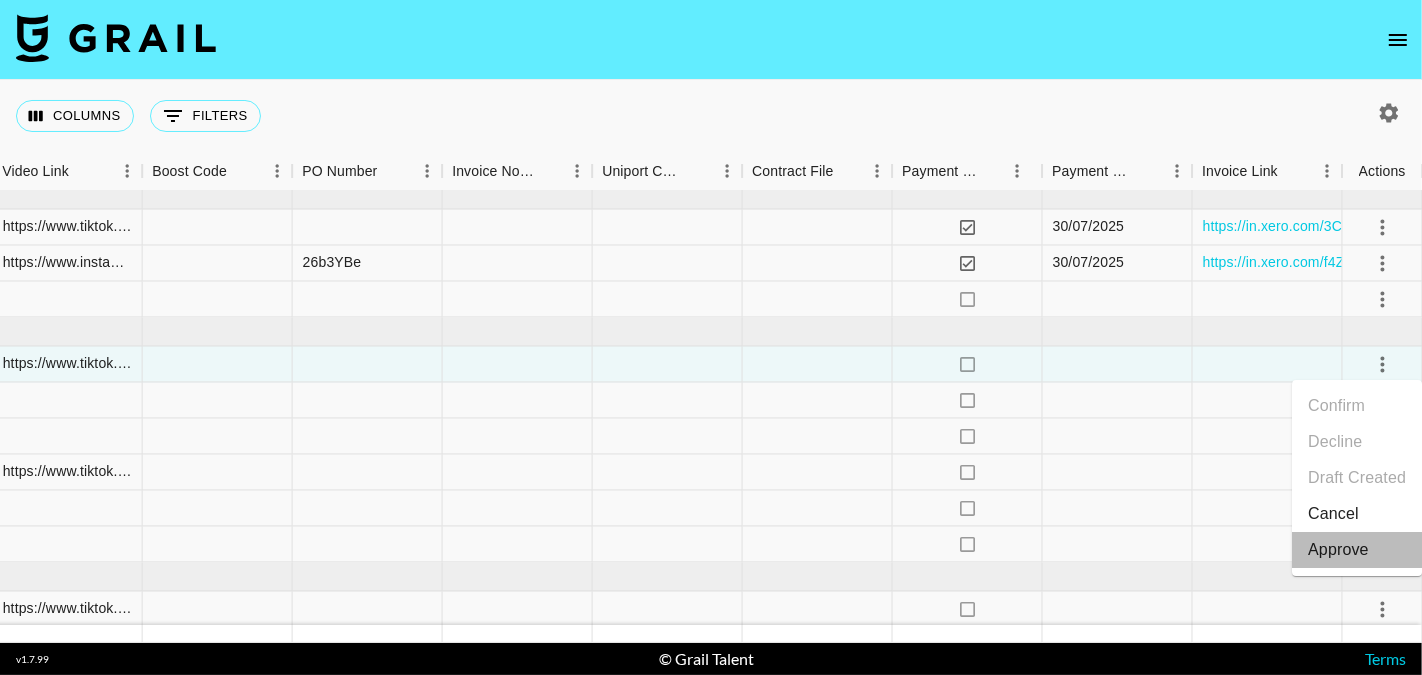 click on "Approve" at bounding box center (1338, 550) 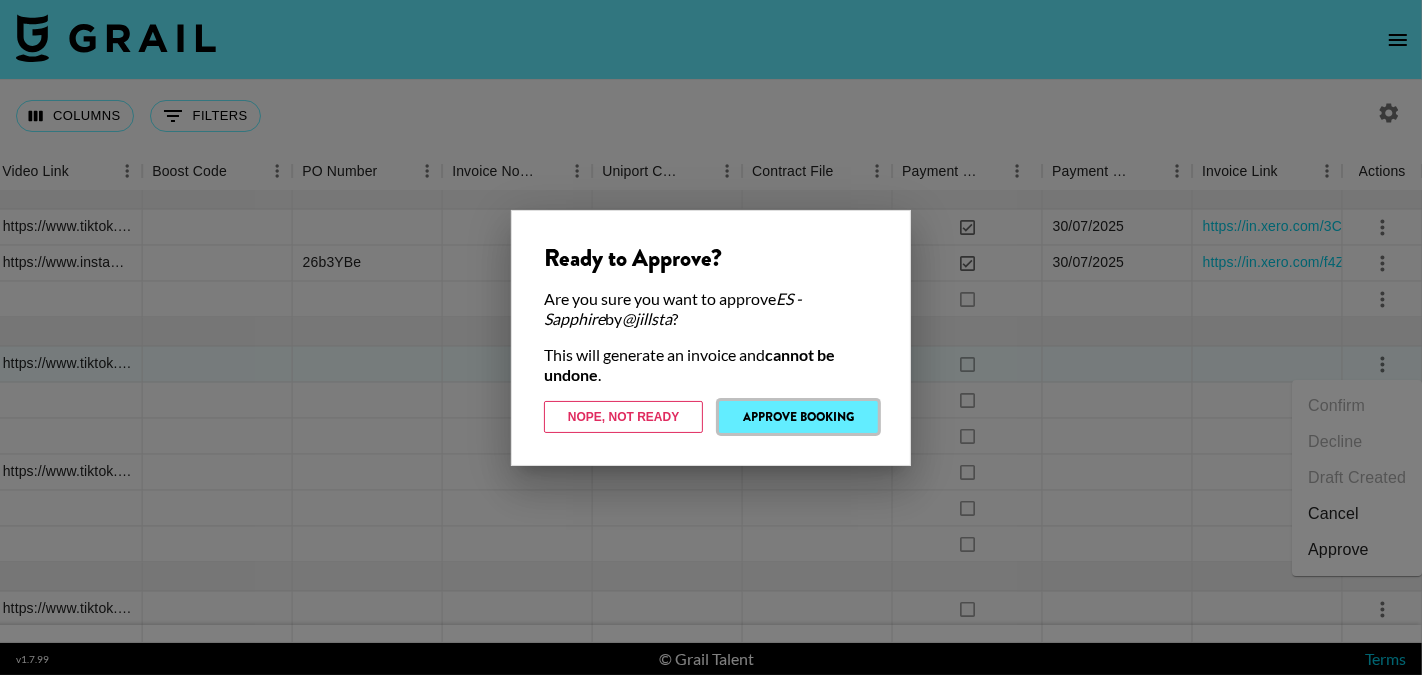 click on "Approve Booking" at bounding box center [798, 417] 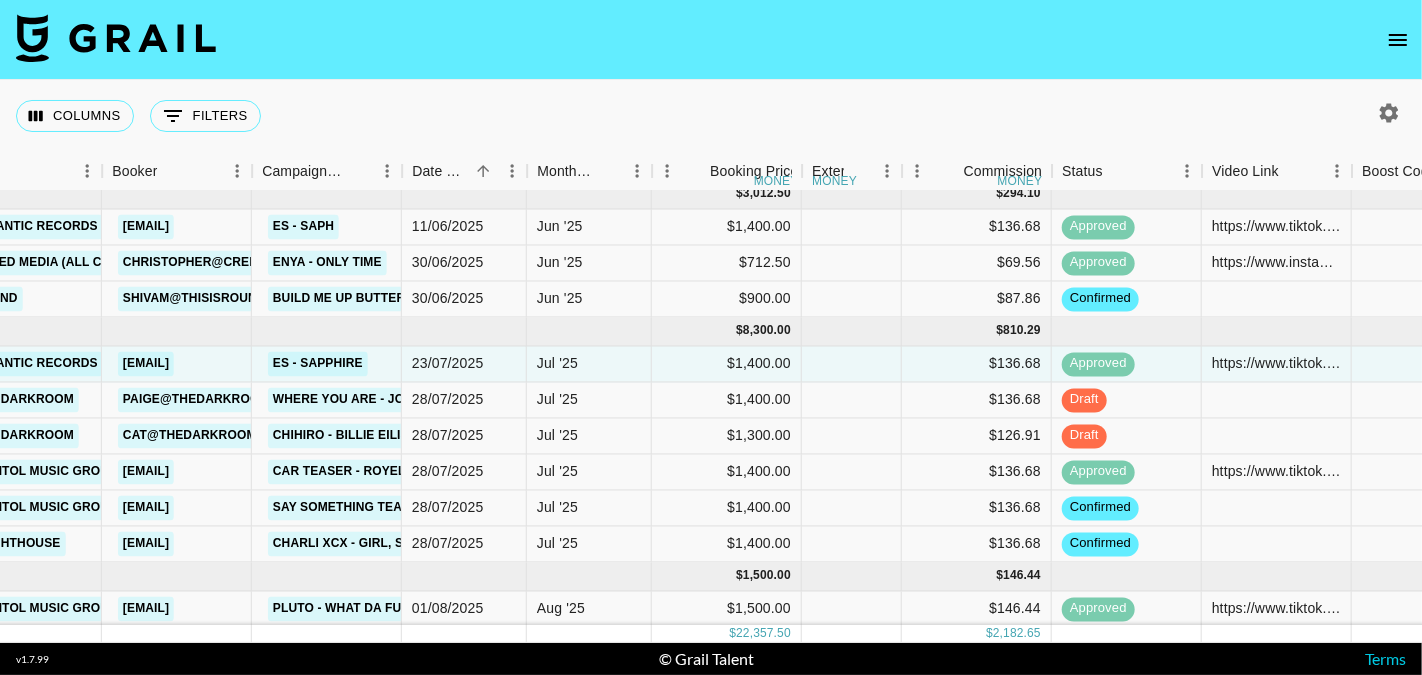 scroll, scrollTop: 363, scrollLeft: 962, axis: both 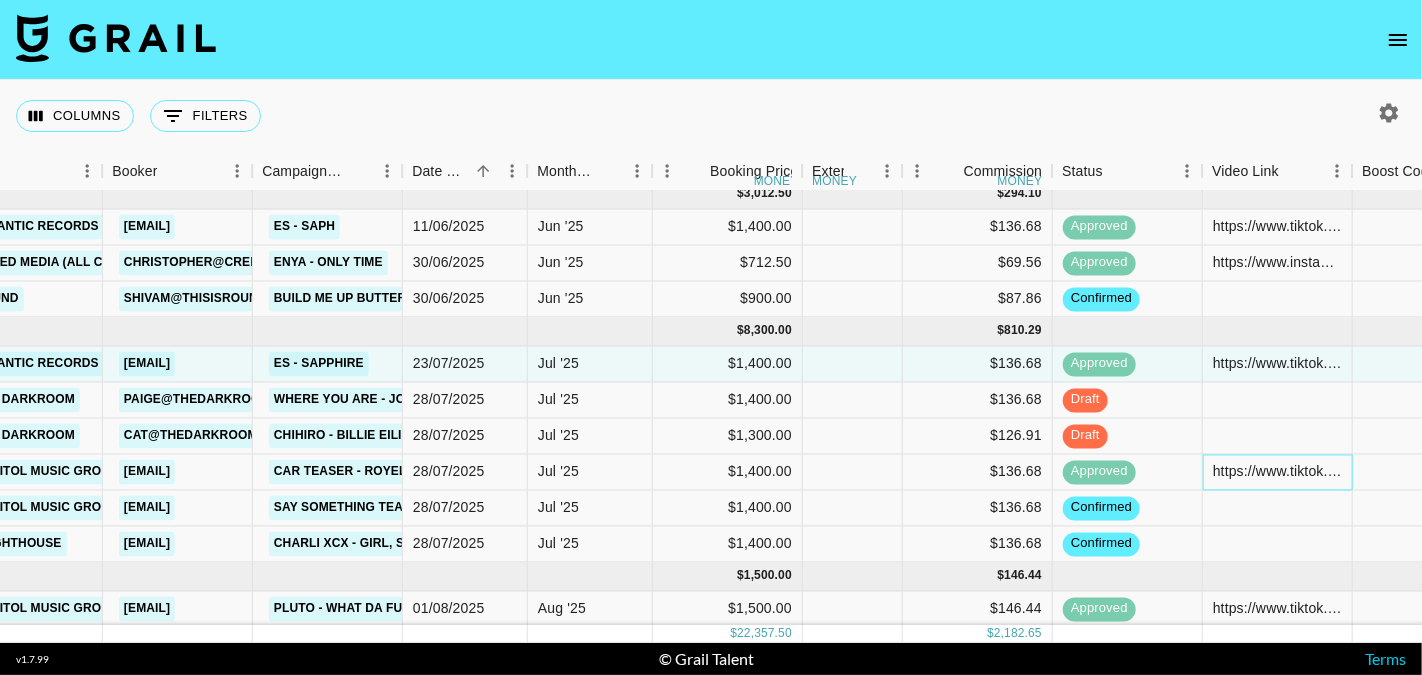 click on "https://www.tiktok.com/@amirambappe/video/7530771750087396621" at bounding box center [1277, 472] 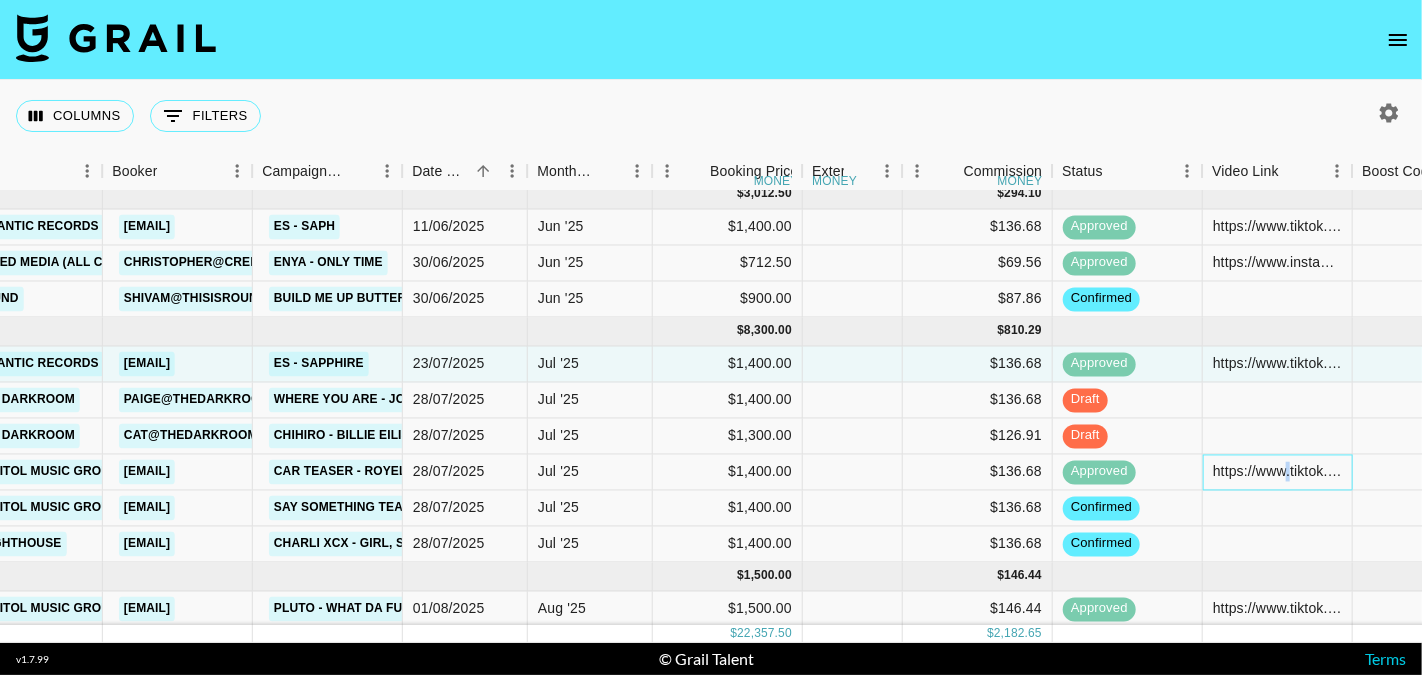click on "https://www.tiktok.com/@amirambappe/video/7530771750087396621" at bounding box center [1277, 472] 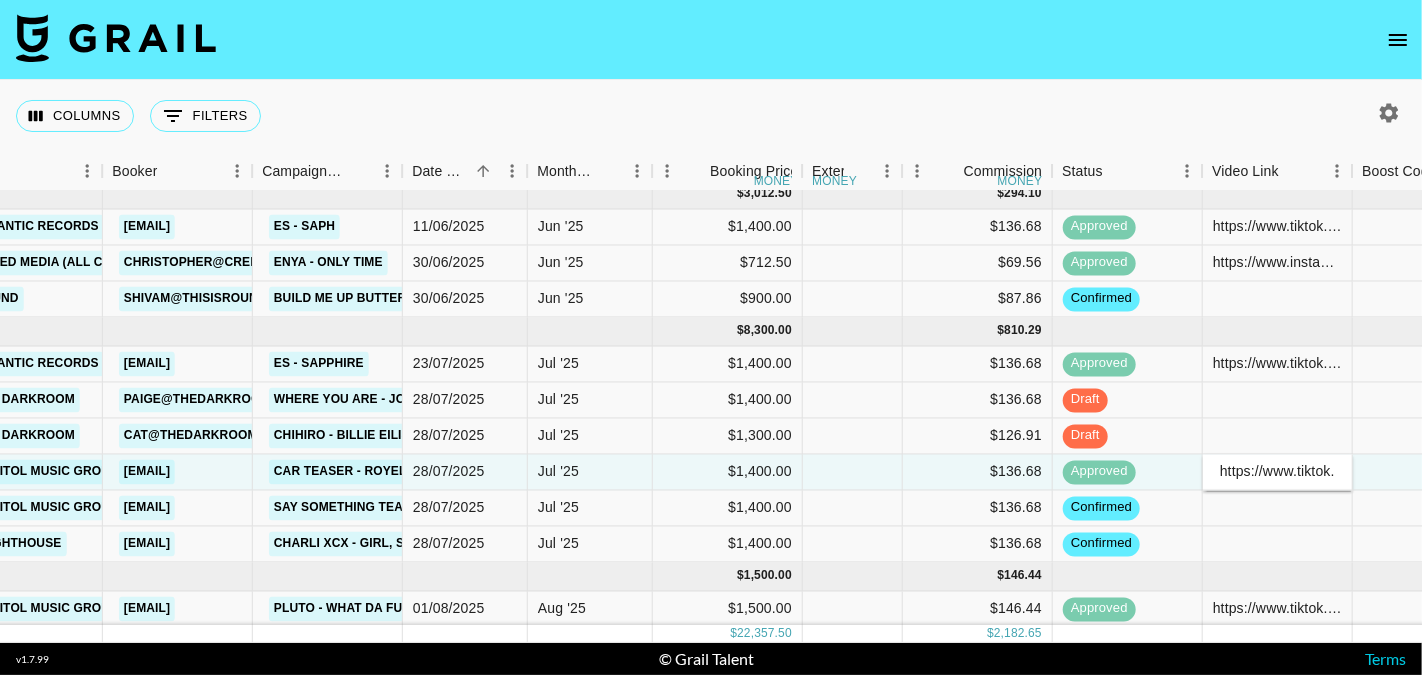 click on "https://www.tiktok.com/@amirambappe/video/7530771750087396621" at bounding box center [1277, 472] 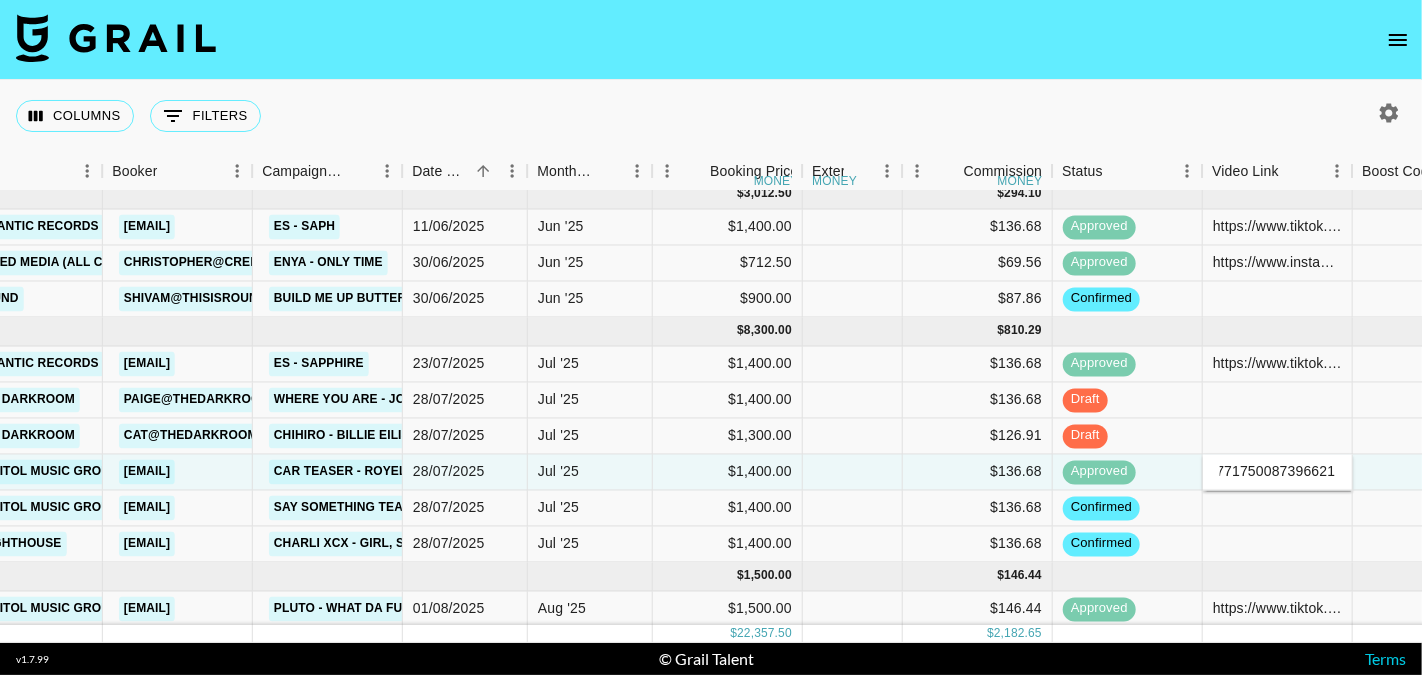 click on "https://www.tiktok.com/@amirambappe/video/7530771750087396621" at bounding box center [1277, 472] 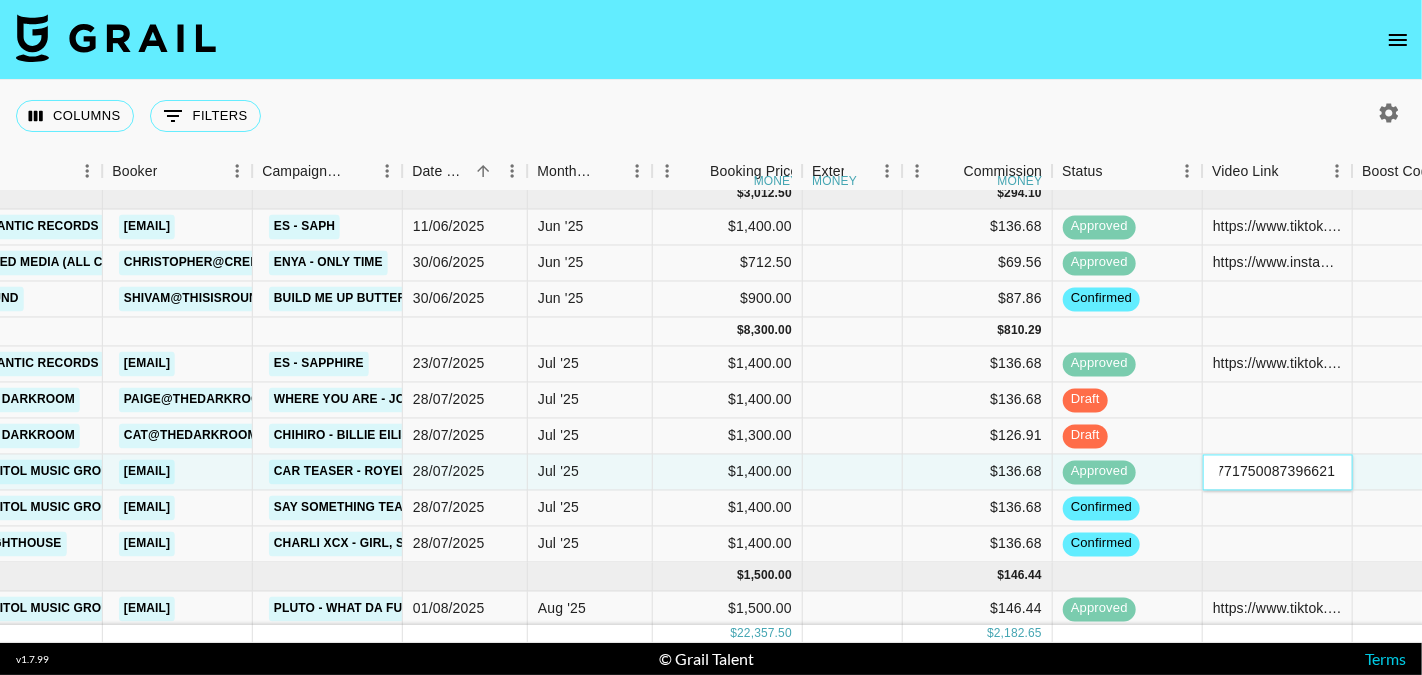 scroll, scrollTop: 0, scrollLeft: 0, axis: both 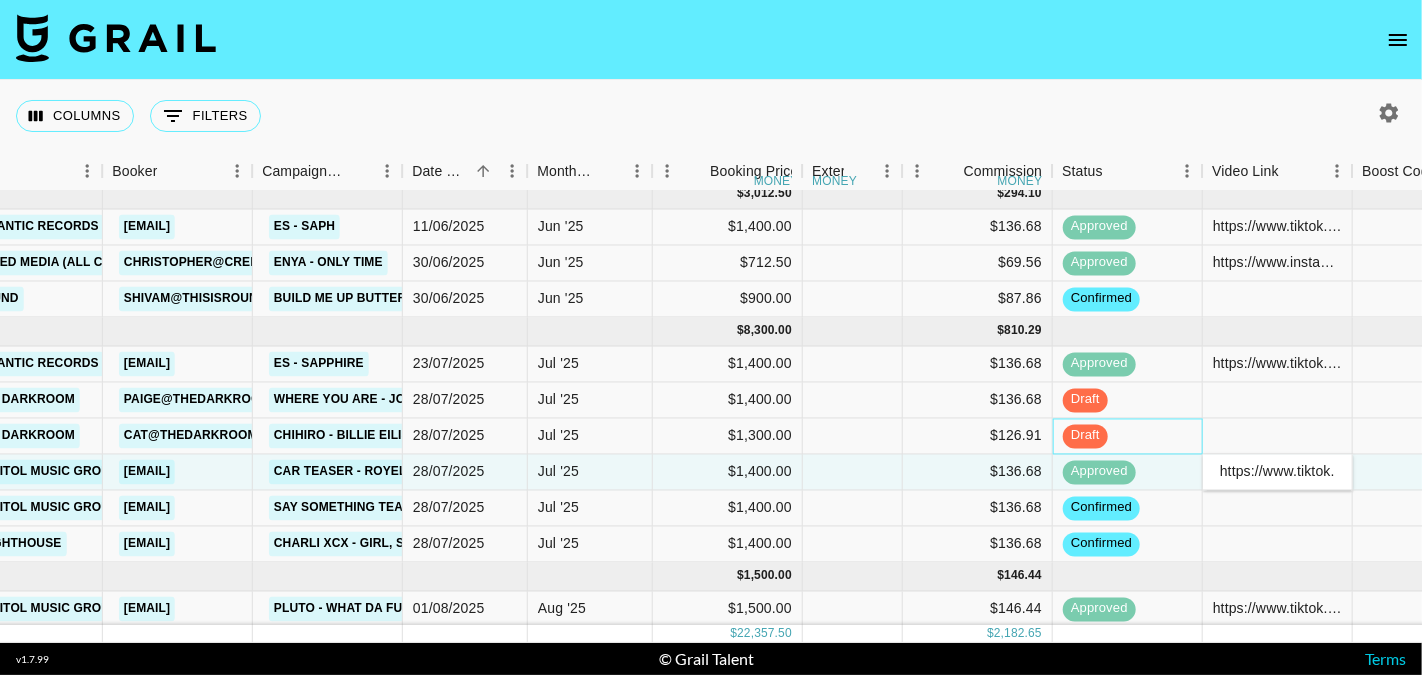 click on "draft" at bounding box center (1128, 437) 